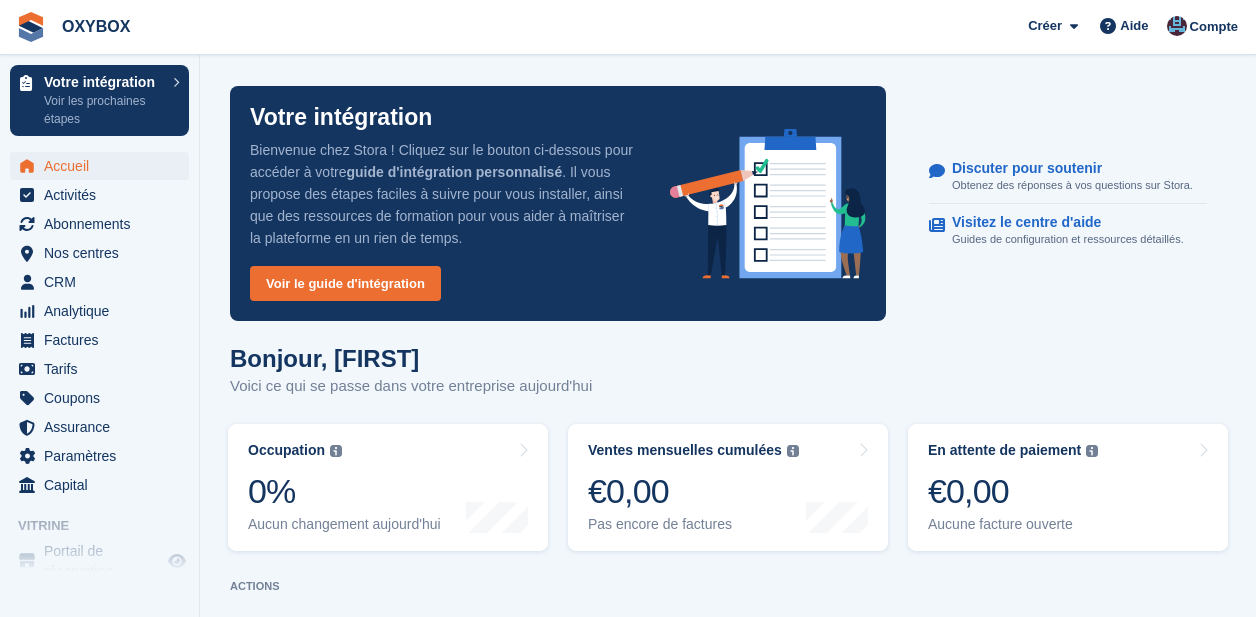 scroll, scrollTop: 0, scrollLeft: 0, axis: both 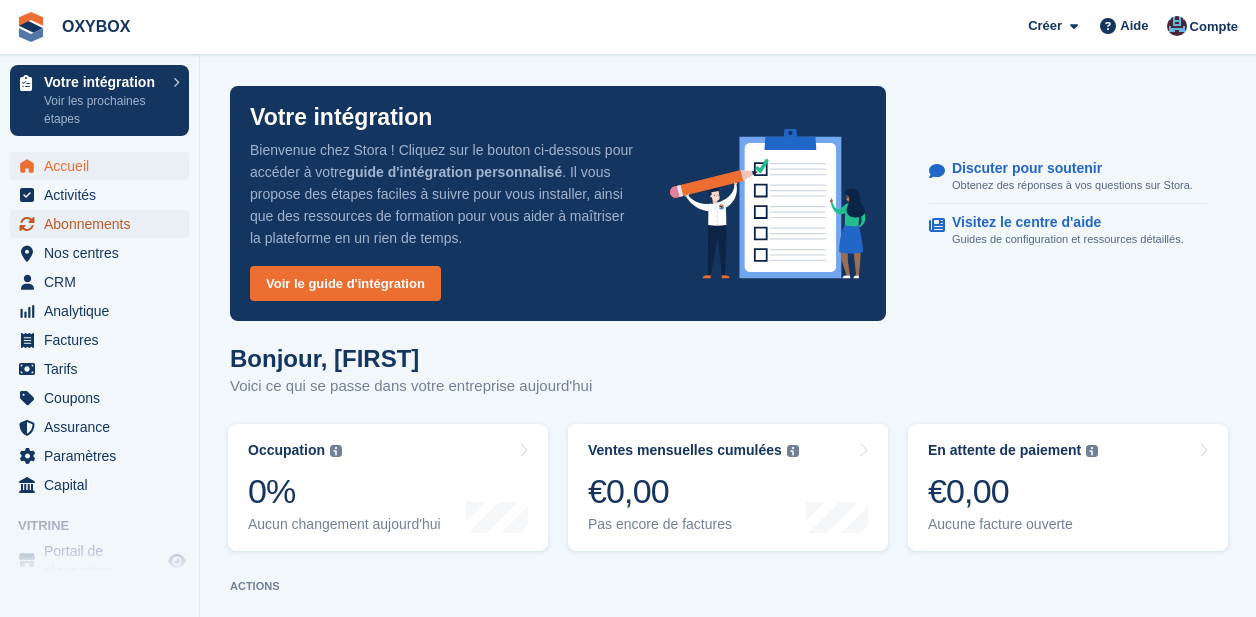 click on "Abonnements" at bounding box center (104, 224) 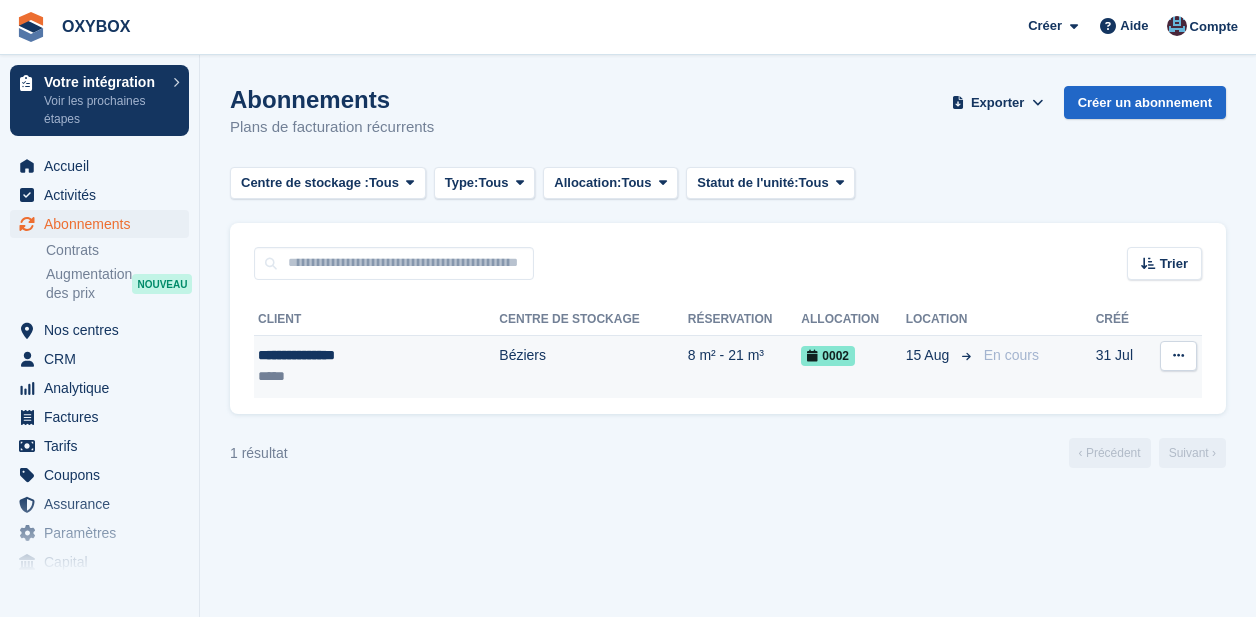scroll, scrollTop: 0, scrollLeft: 0, axis: both 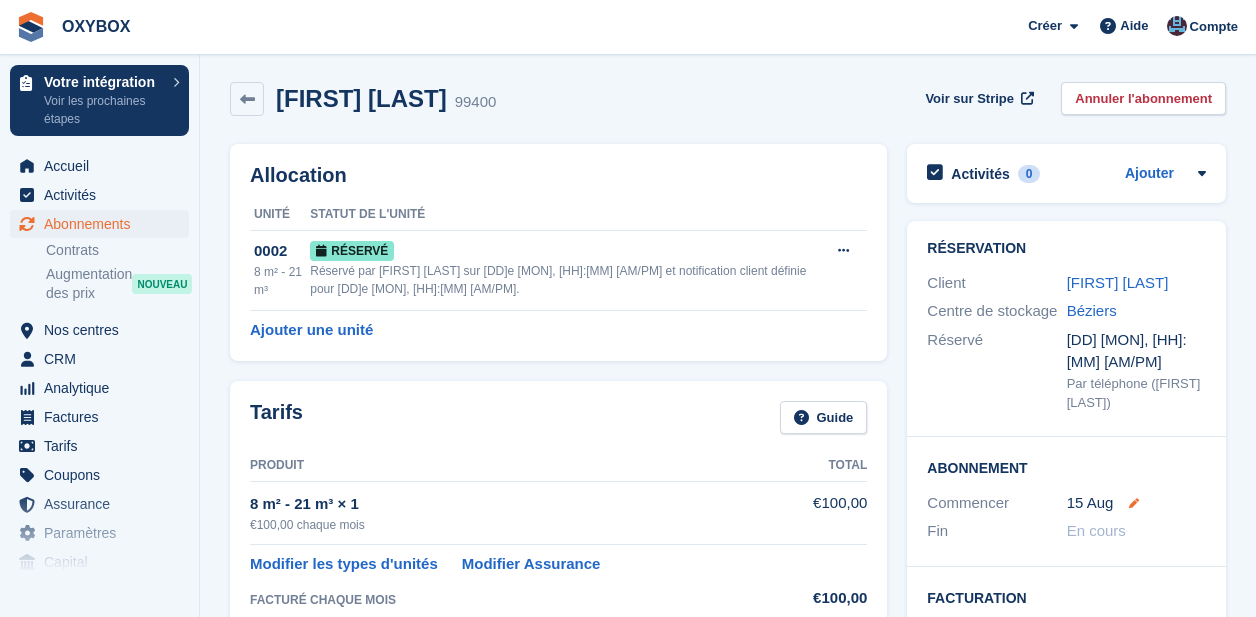 click at bounding box center [1134, 503] 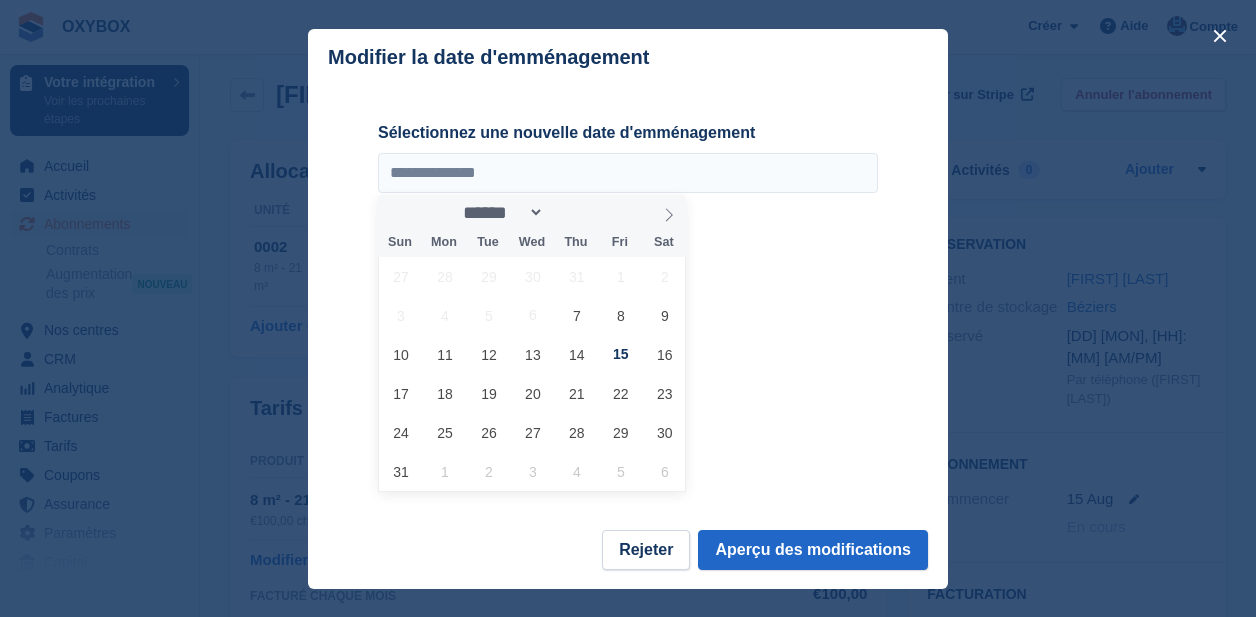 scroll, scrollTop: 12, scrollLeft: 0, axis: vertical 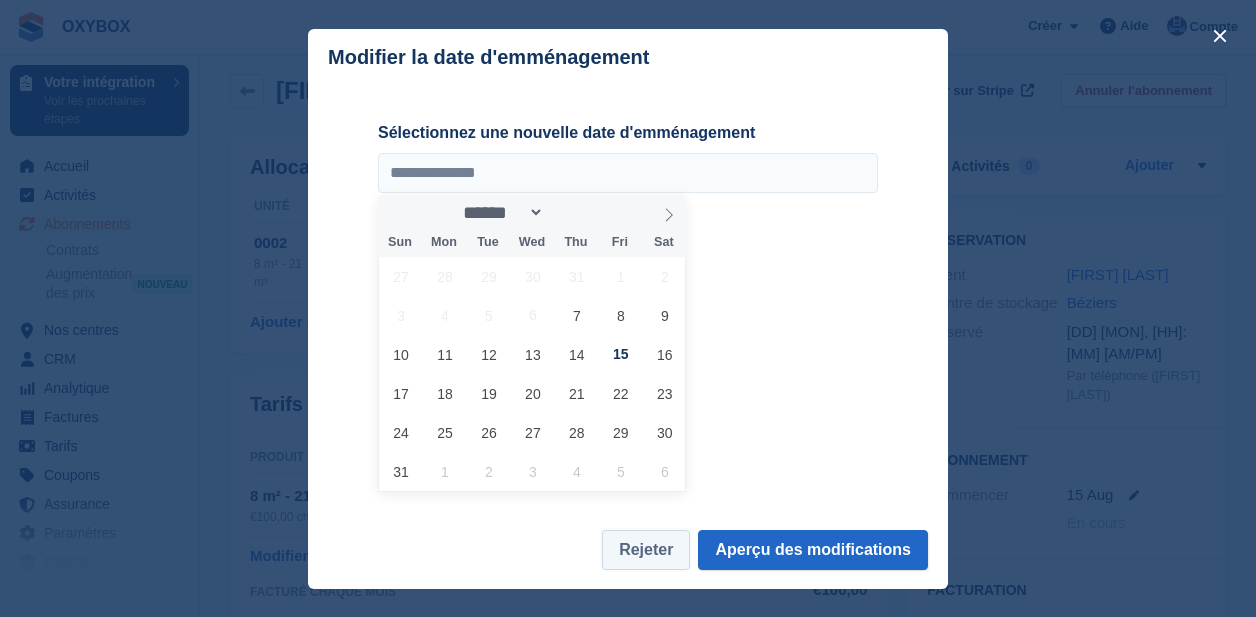 click on "Rejeter" at bounding box center (646, 550) 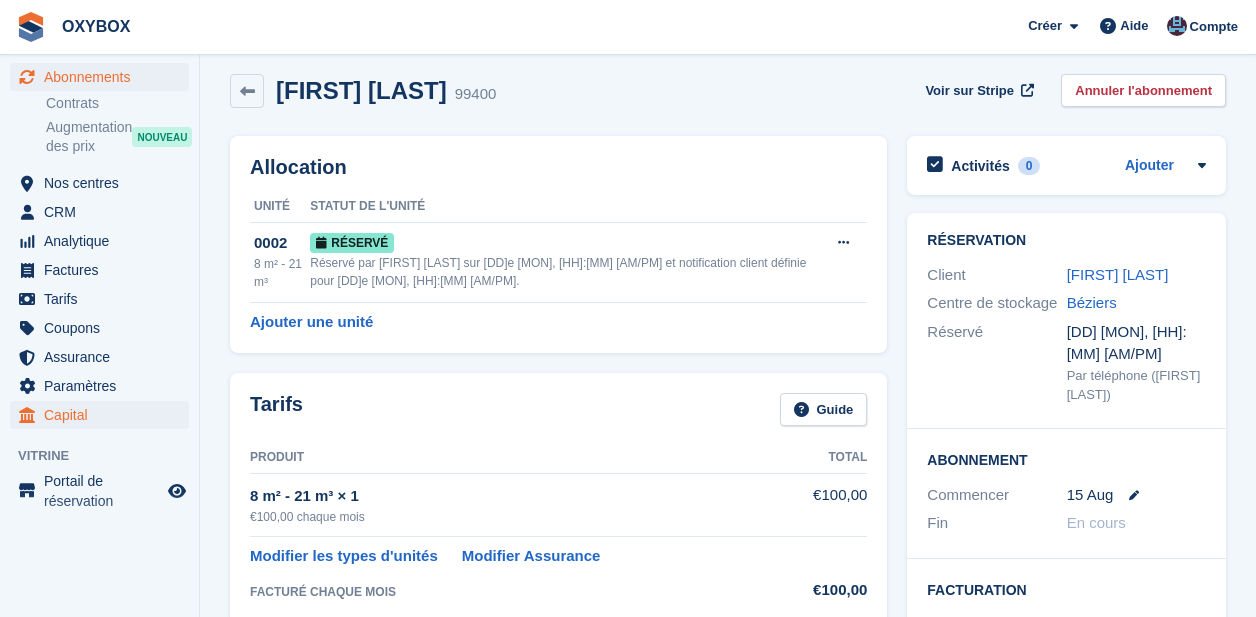 scroll, scrollTop: 151, scrollLeft: 0, axis: vertical 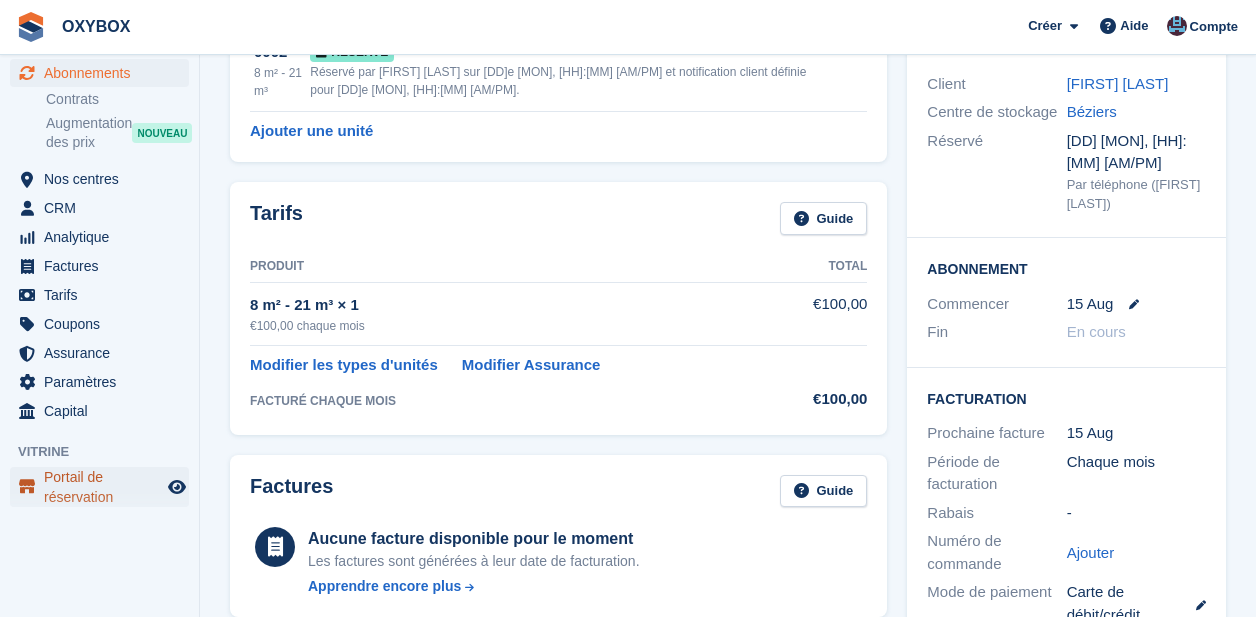 click on "Portail de réservation" at bounding box center [104, 487] 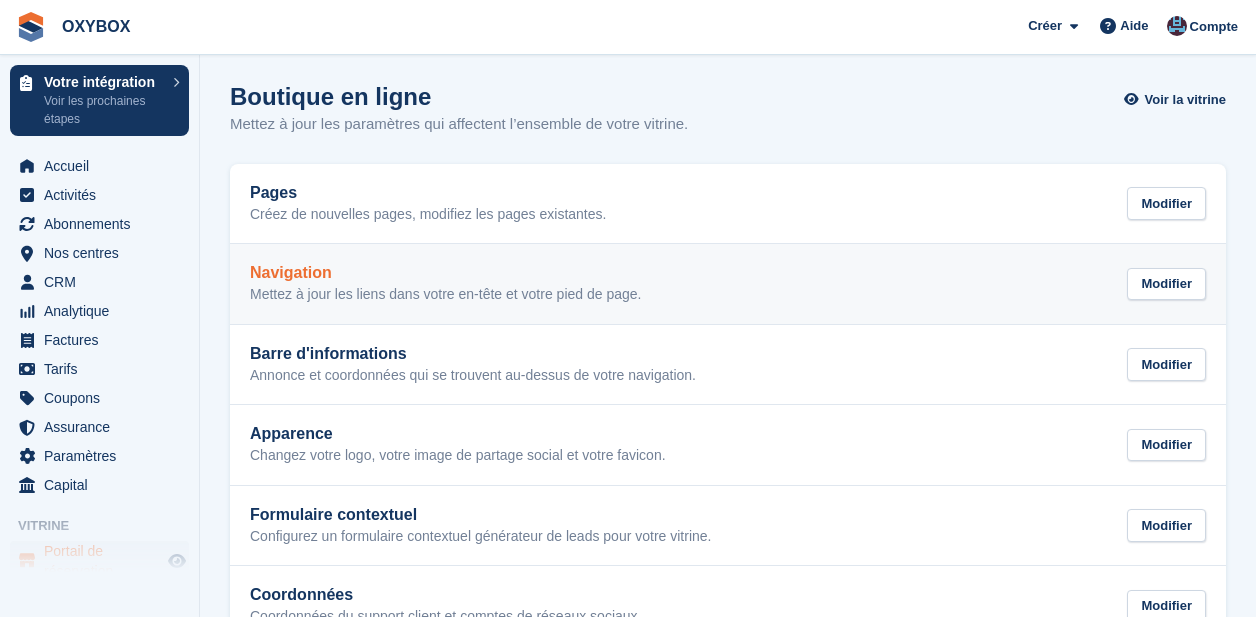 scroll, scrollTop: 7, scrollLeft: 0, axis: vertical 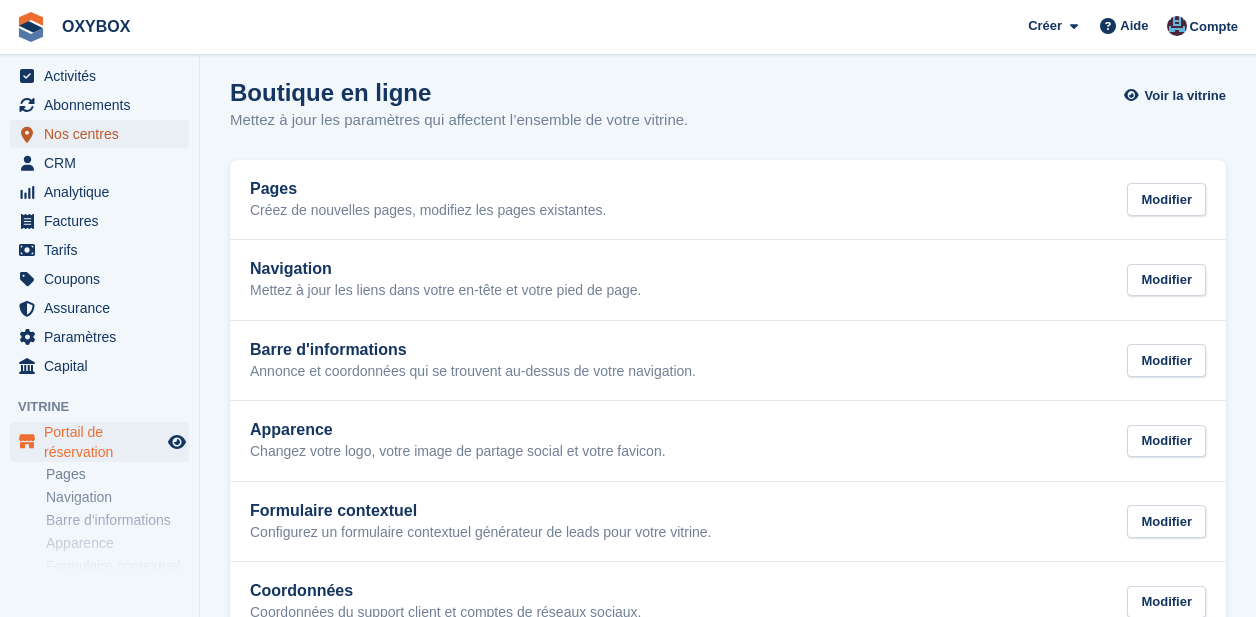 click on "Nos centres" at bounding box center (104, 134) 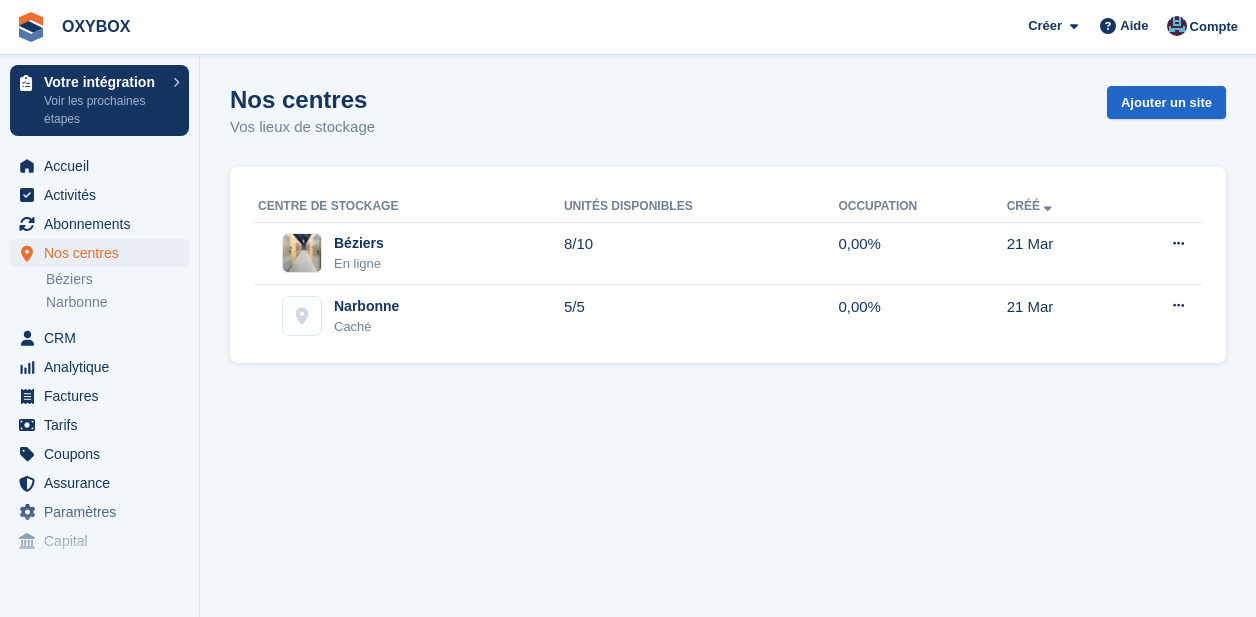 click on "Votre intégration
Voir les prochaines étapes" at bounding box center (99, 100) 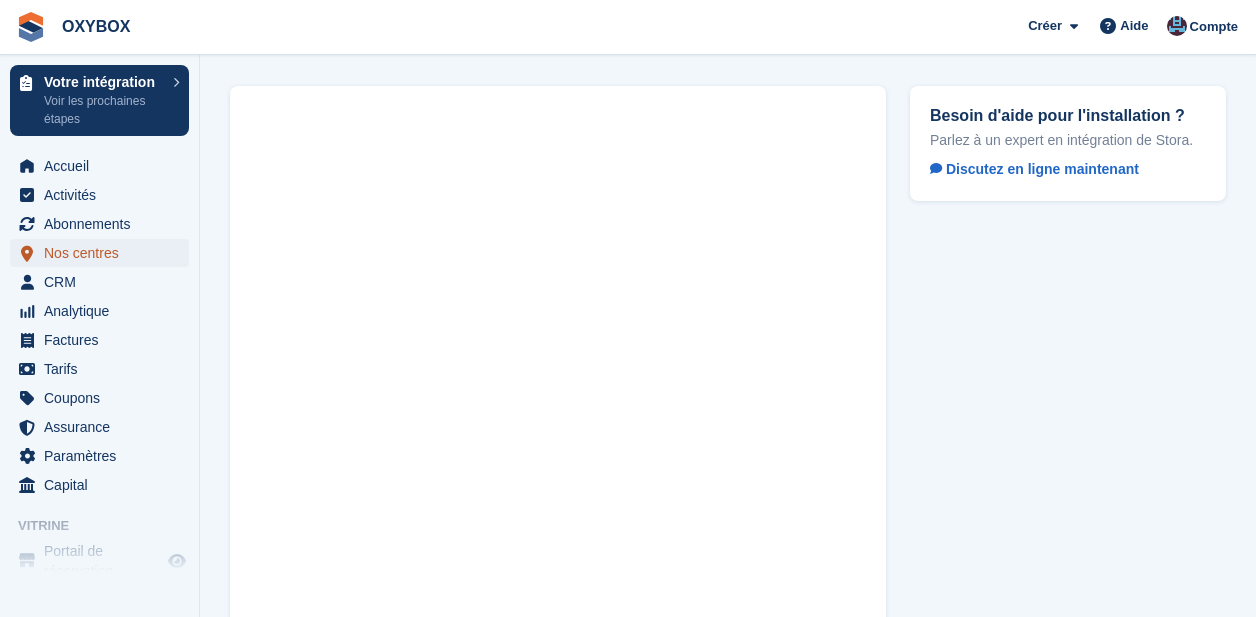 click on "Nos centres" at bounding box center (104, 253) 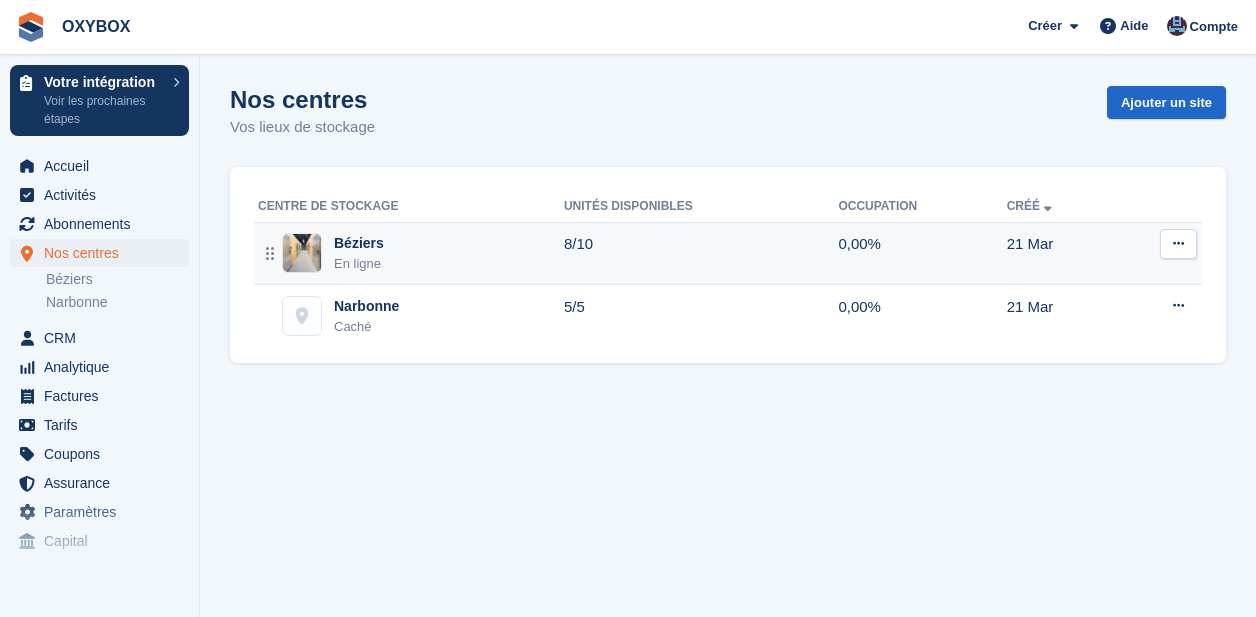 click at bounding box center [1178, 243] 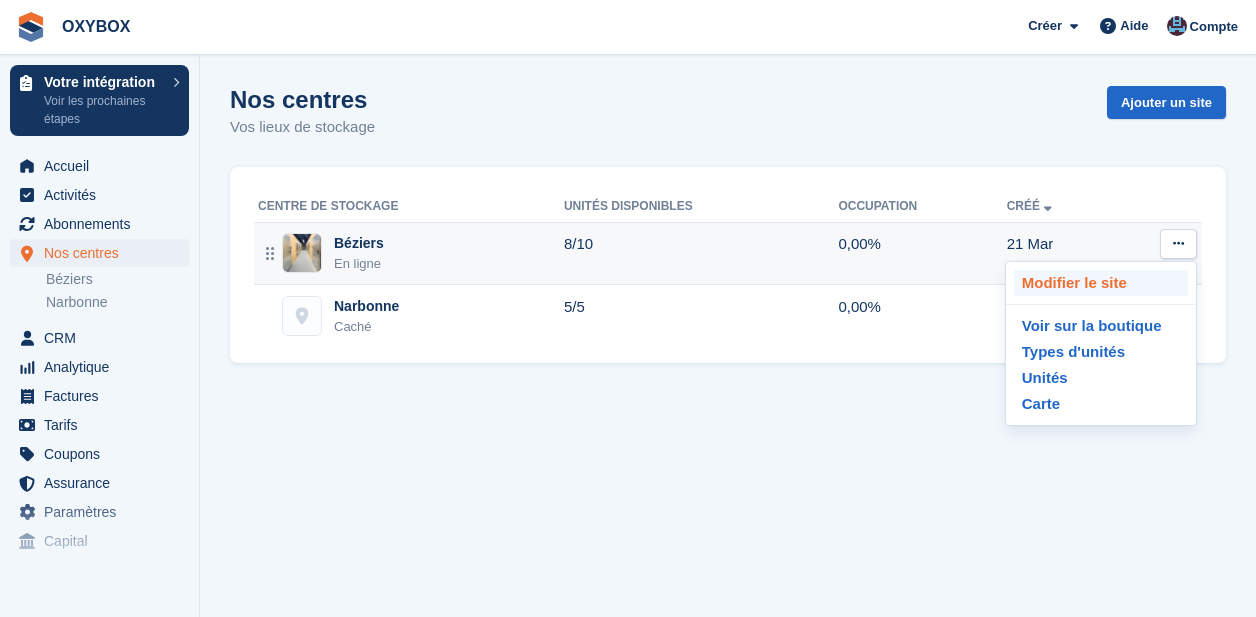 click on "Modifier le site" at bounding box center (1101, 283) 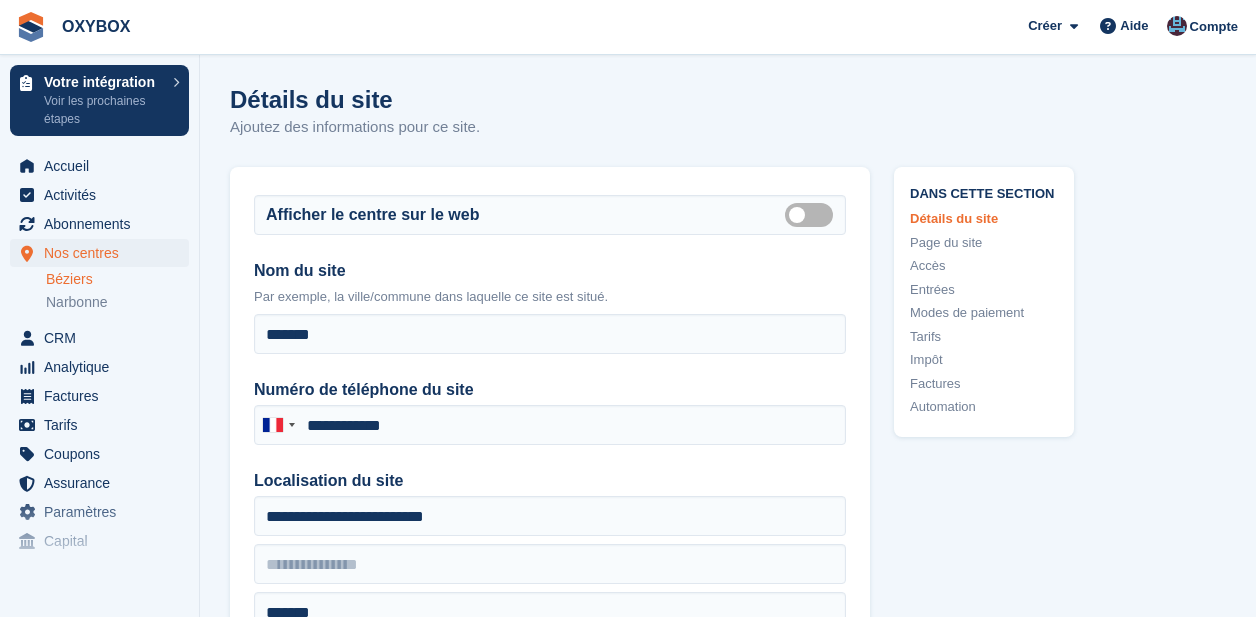 type on "**********" 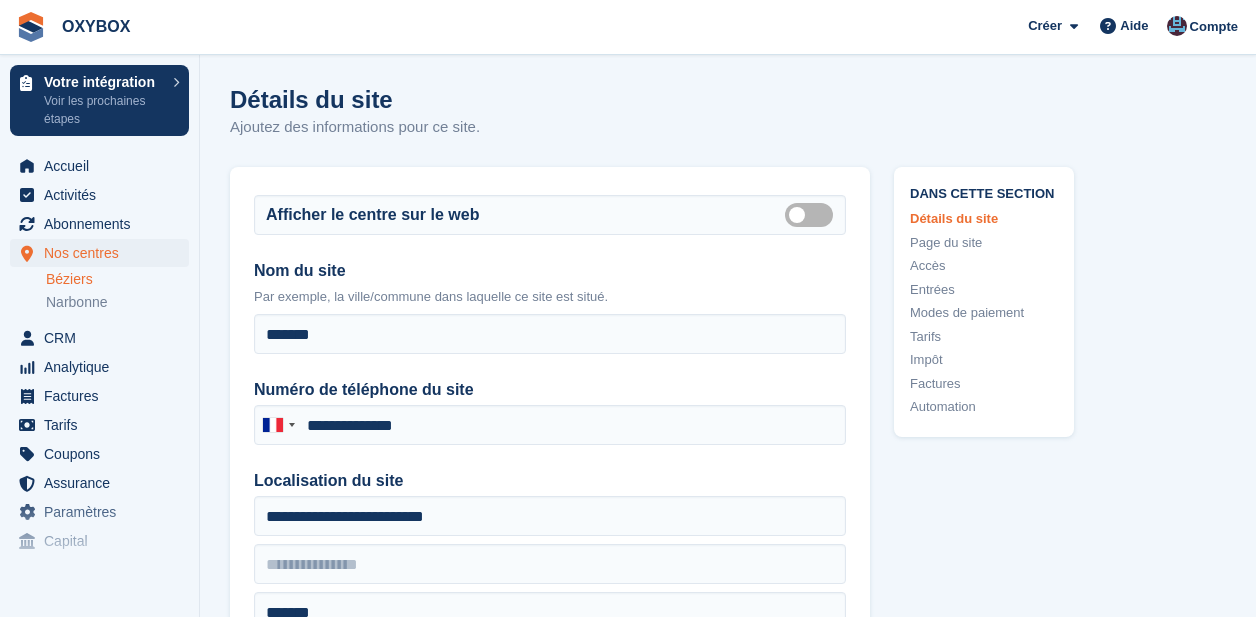 click on "Afficher le centre sur le web
Is public
Nom du site
Par exemple, la ville/commune dans laquelle ce site est situé.
*******
Numéro de téléphone du site
France +33 Afghanistan (‫افغانستان‬‎) +93 Albania (Shqipëri) +355 Algeria (‫الجزائر‬‎) +213 American Samoa +1 Andorra +376 Angola +244 Anguilla +1 Antigua and Barbuda +1 Argentina +54 Armenia (Հայաստան) +374 Aruba +297 Ascension Island +247 Australia +61 Austria (Österreich) +43 Azerbaijan (Azərbaycan) +994 Bahamas +1 Bahrain (‫البحرين‬‎) +973 Bangladesh (বাংলাদেশ) +880 Barbados +1 Belarus (Беларусь) +375 Belgium (België) +32 Belize +501 Benin (Bénin) +229 Bermuda +1 Bhutan (འབྲུག) +975 Bolivia +591 Bosnia and Herzegovina (Босна и Херцеговина) +387 Botswana +267 +55 +246" at bounding box center (728, 5259) 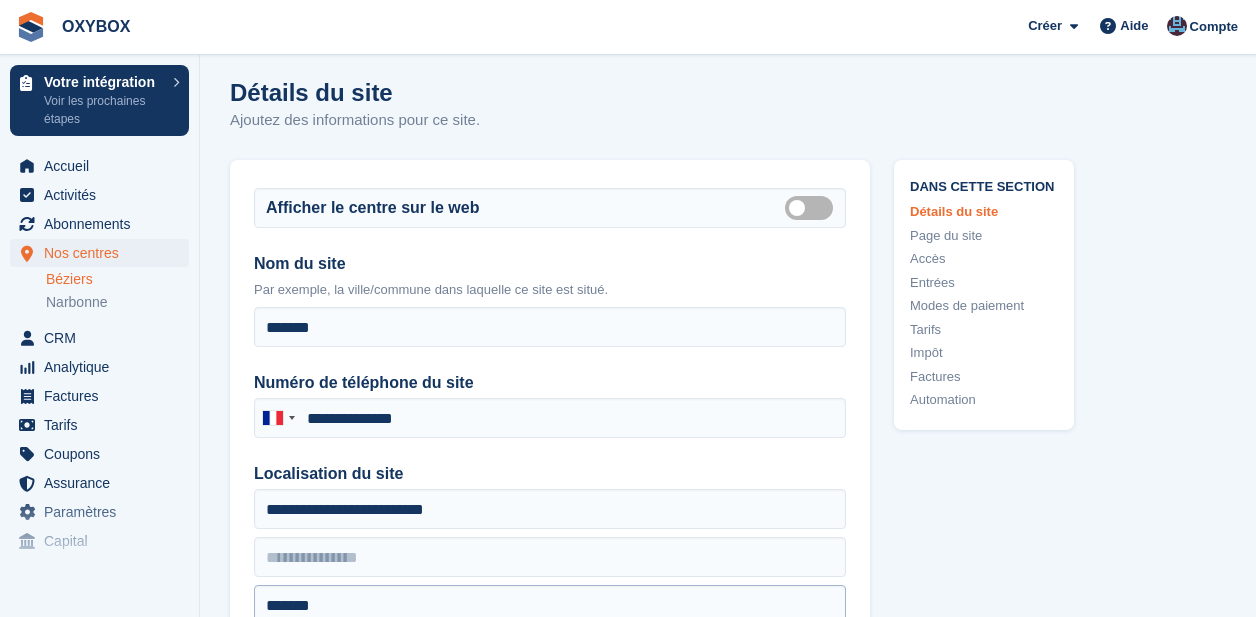 scroll, scrollTop: 0, scrollLeft: 0, axis: both 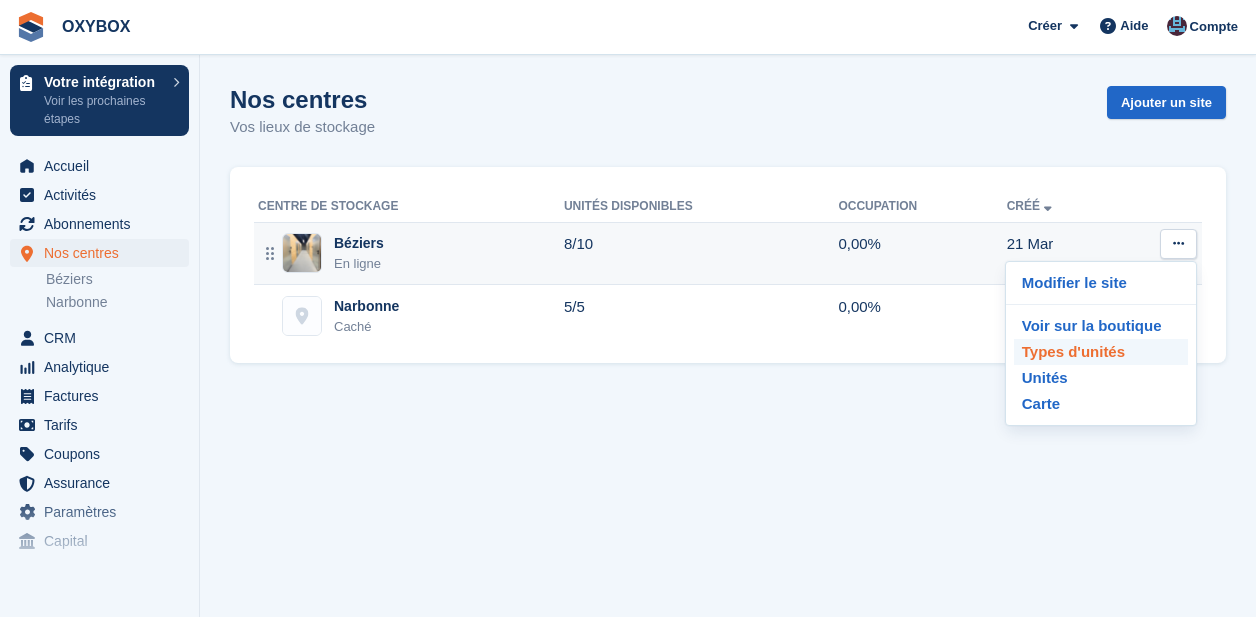 click on "Types d'unités" at bounding box center (1101, 352) 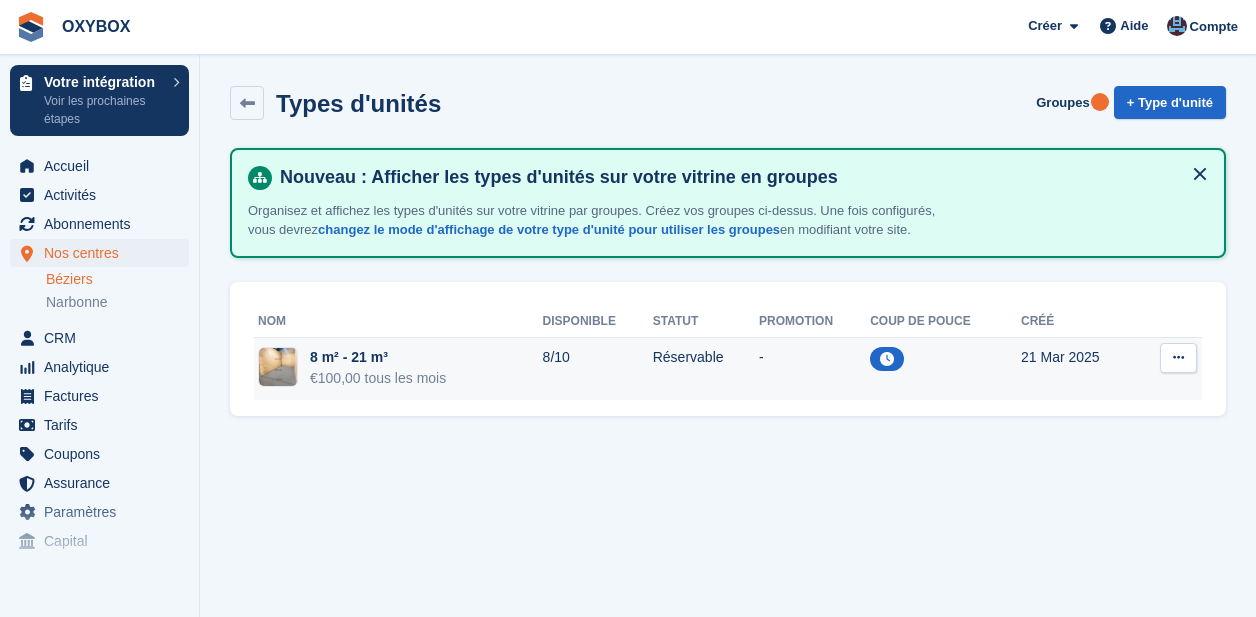 click at bounding box center [945, 368] 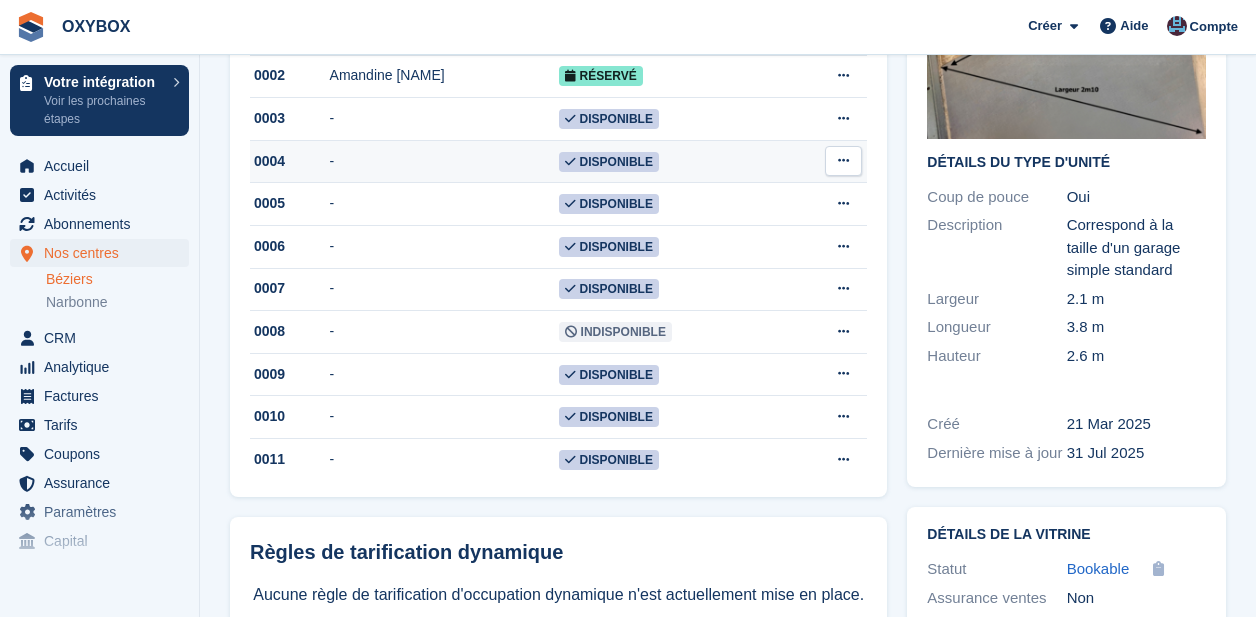 scroll, scrollTop: 137, scrollLeft: 0, axis: vertical 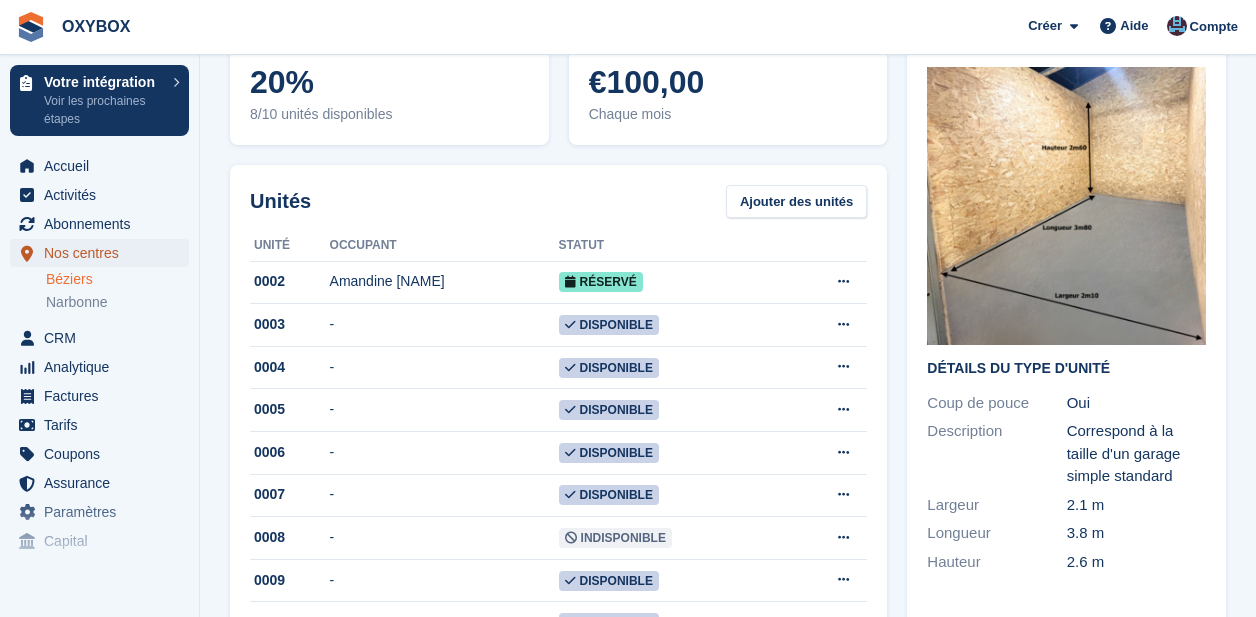 click on "Nos centres" at bounding box center [104, 253] 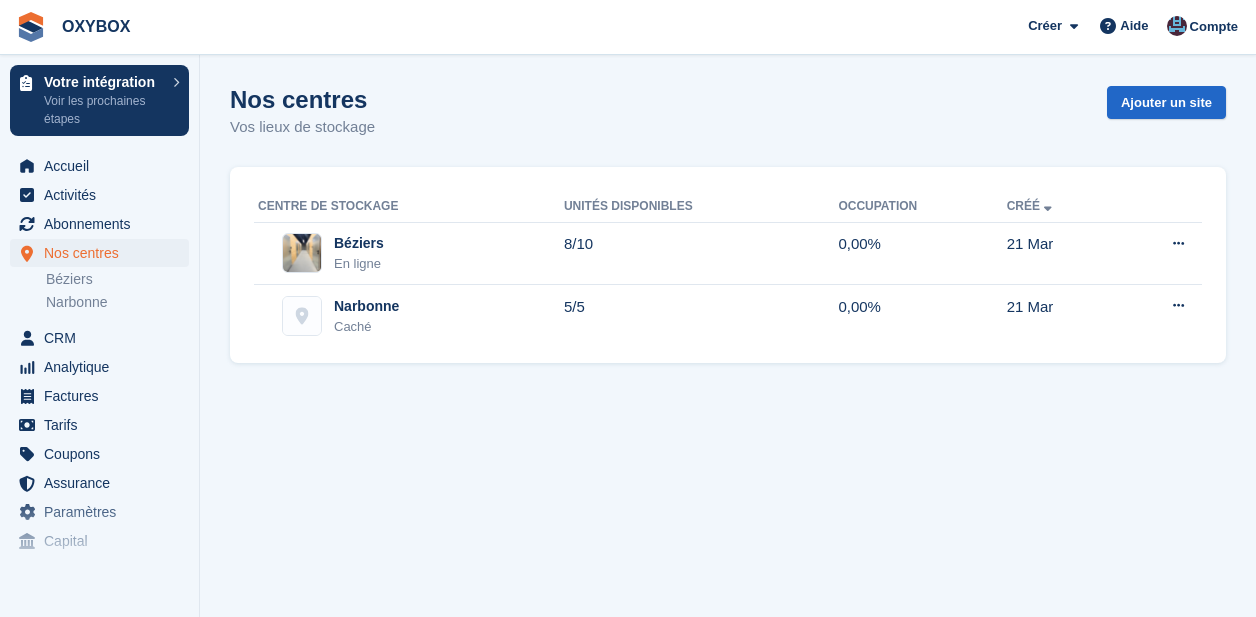 scroll, scrollTop: 0, scrollLeft: 0, axis: both 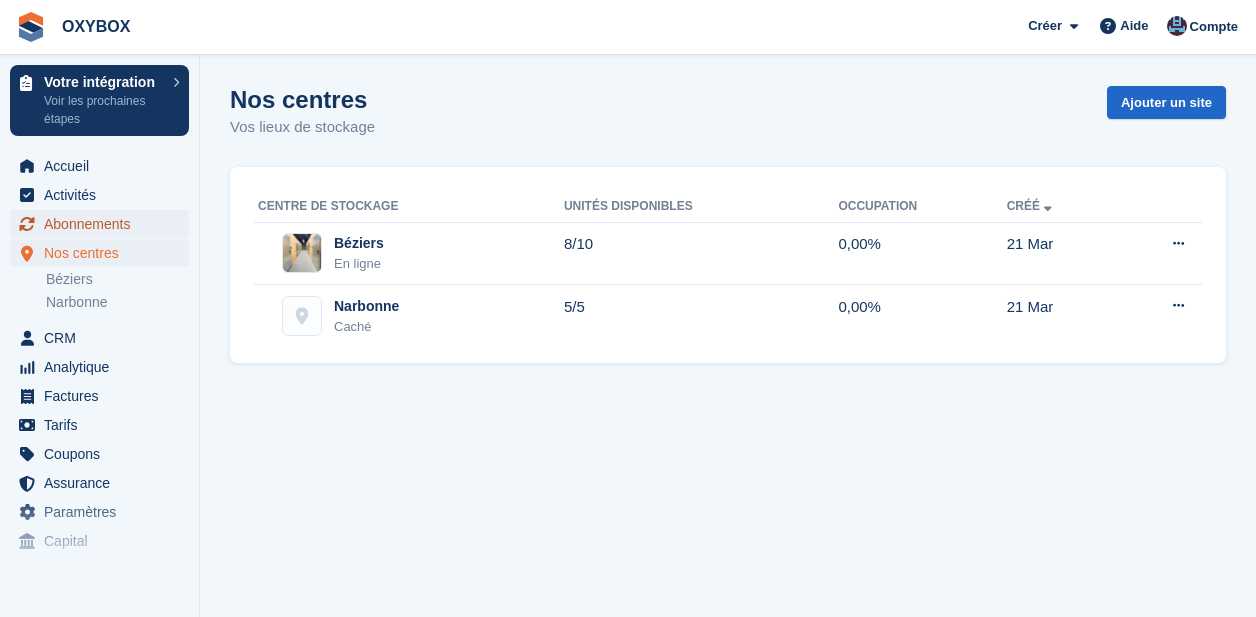 click on "Abonnements" at bounding box center (104, 224) 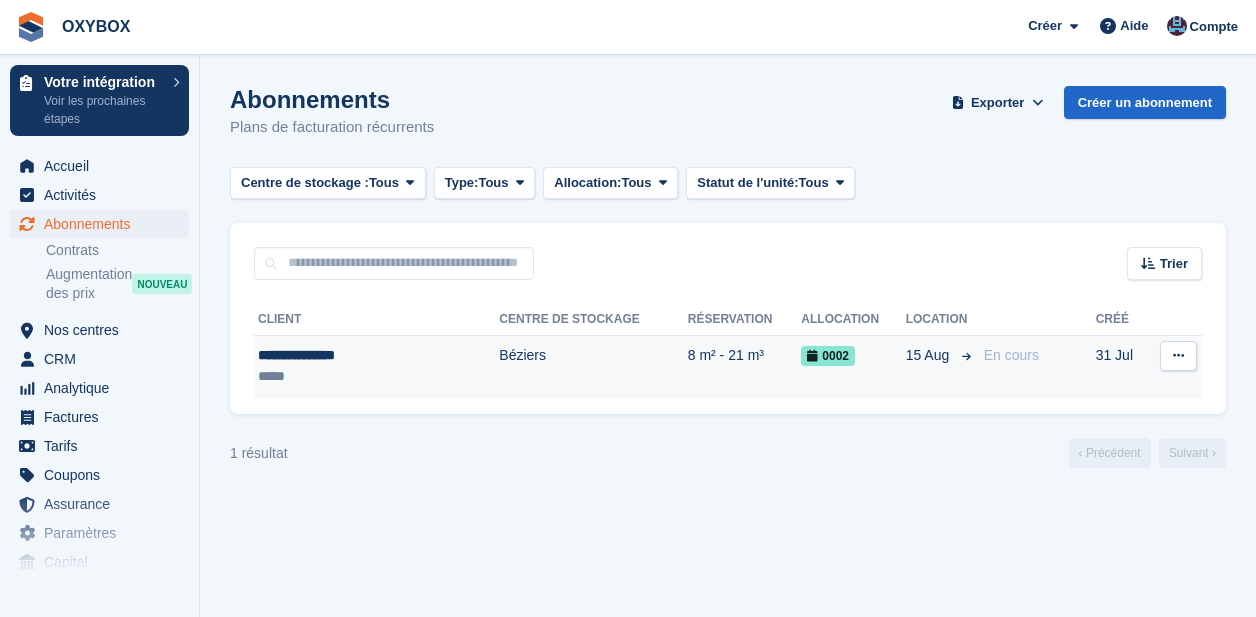 click on "Béziers" at bounding box center (593, 366) 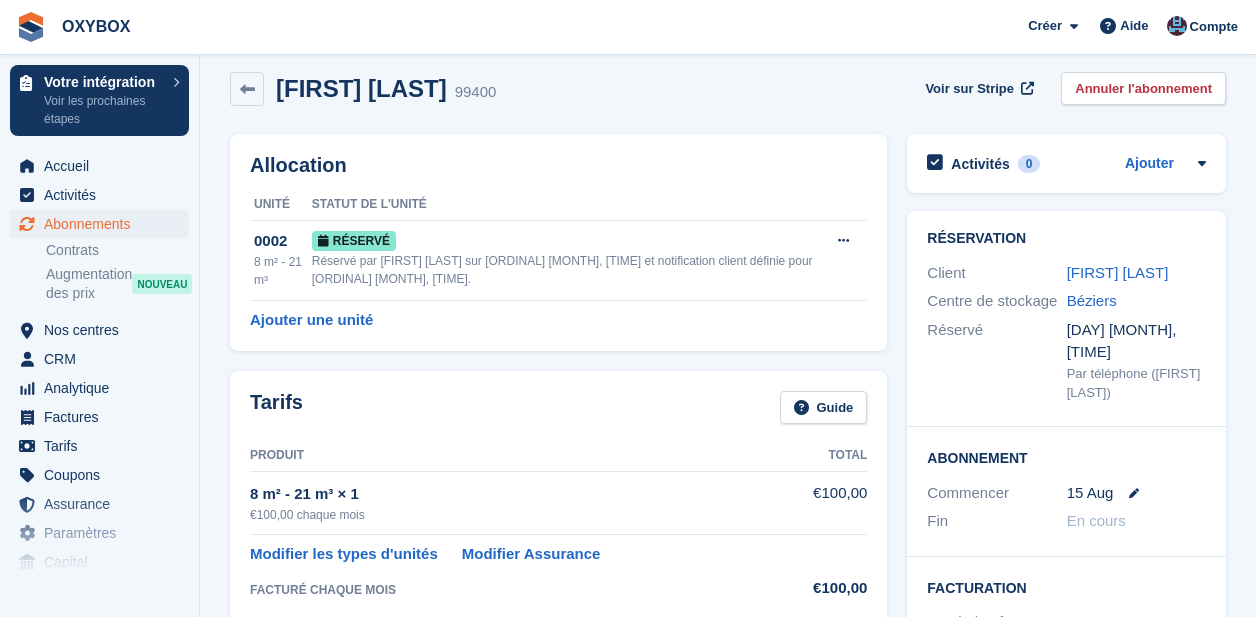 scroll, scrollTop: 17, scrollLeft: 0, axis: vertical 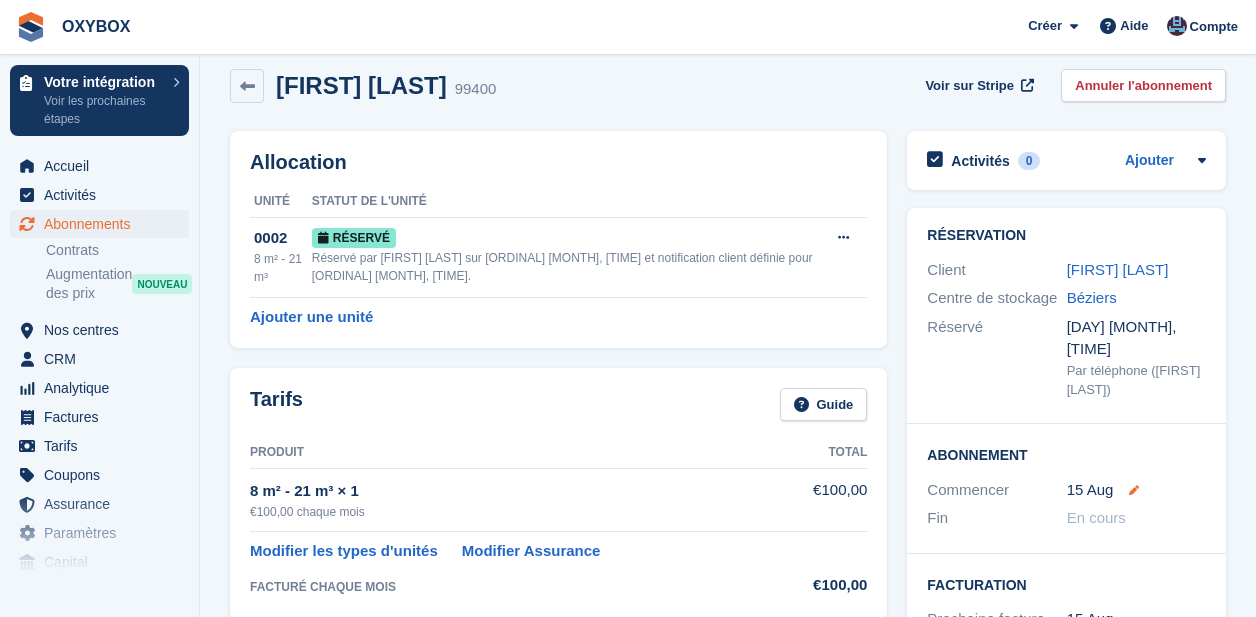 click at bounding box center (1134, 490) 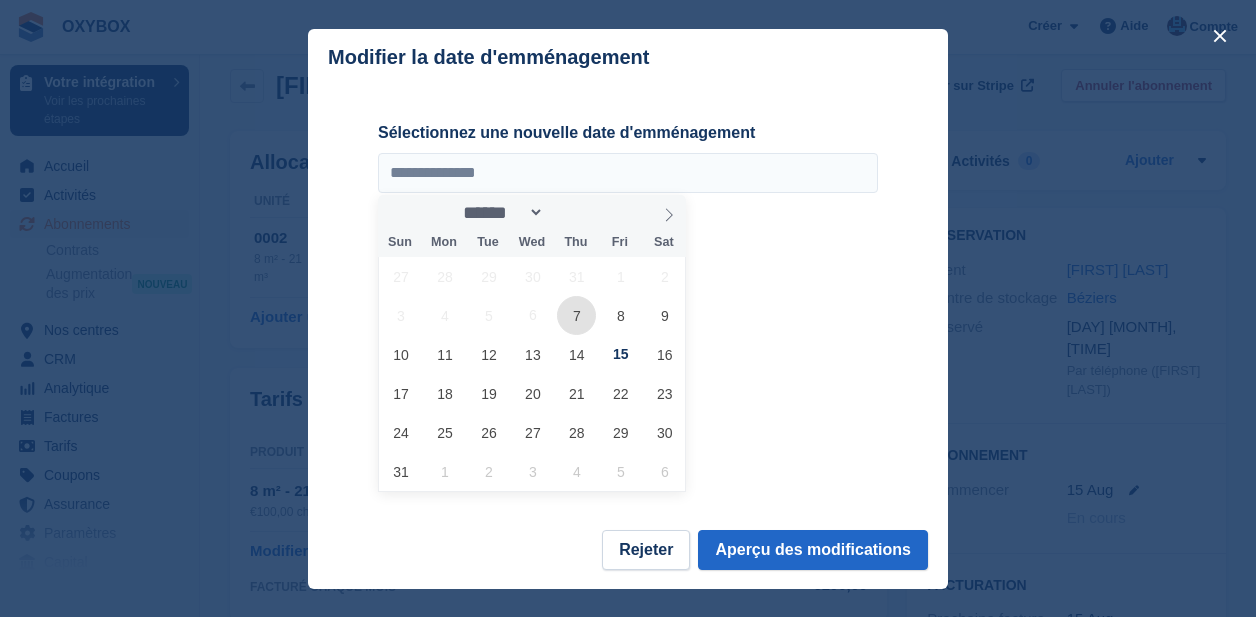 click on "7" at bounding box center [576, 315] 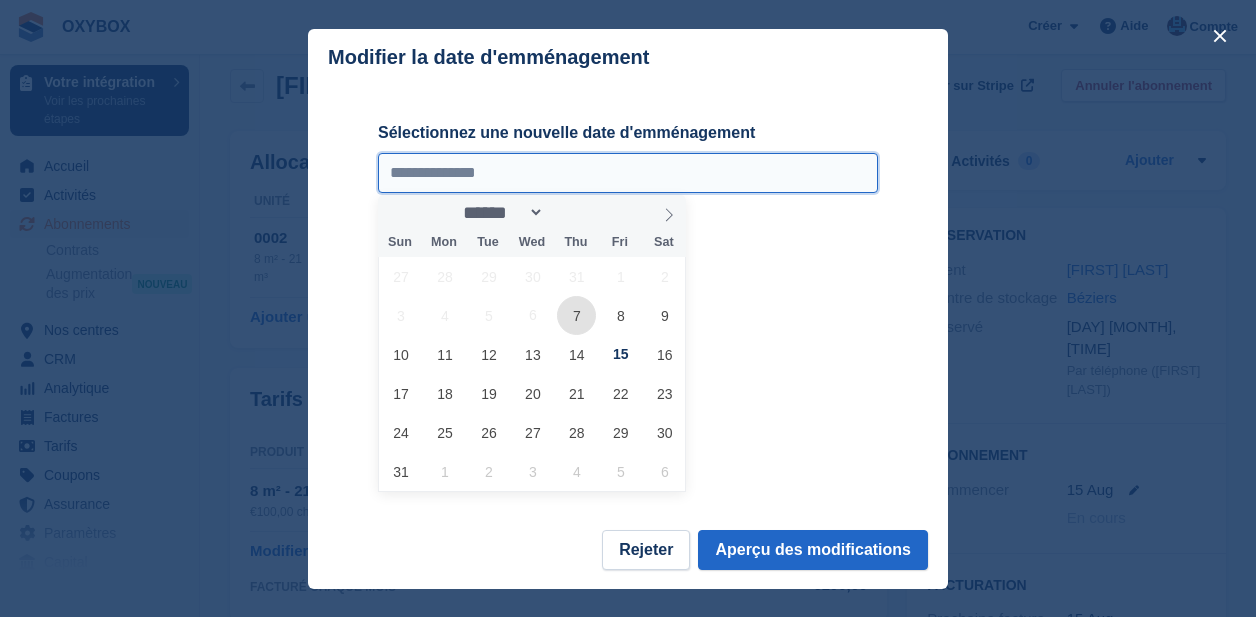 type on "**********" 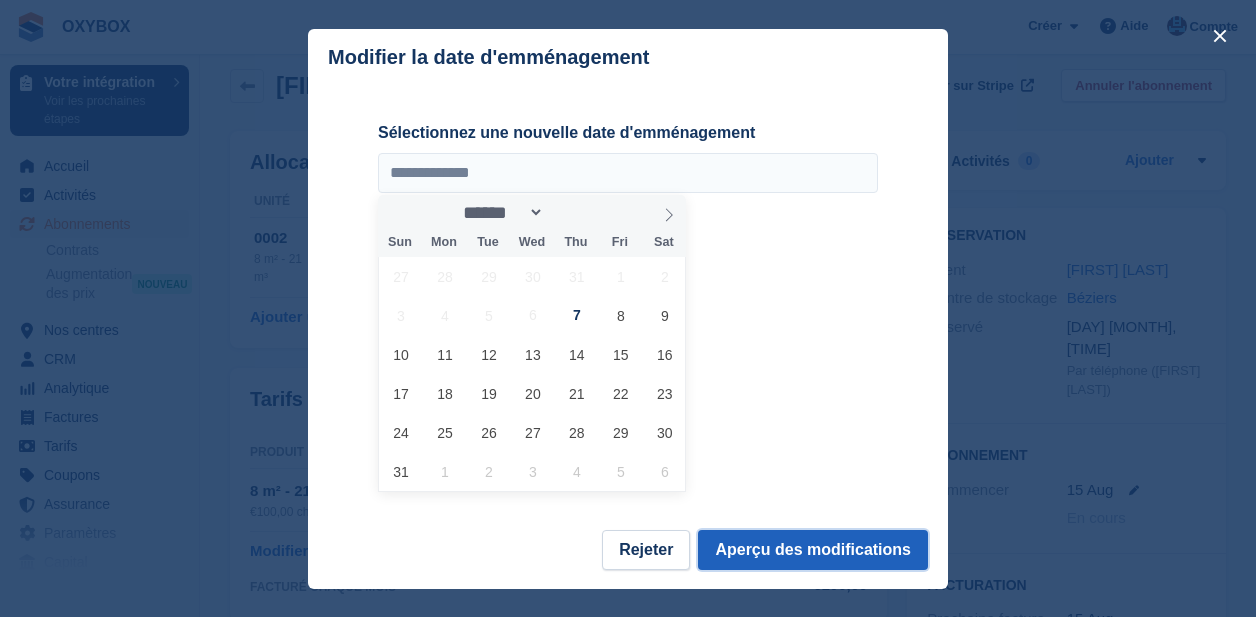 click on "Aperçu des modifications" at bounding box center (813, 550) 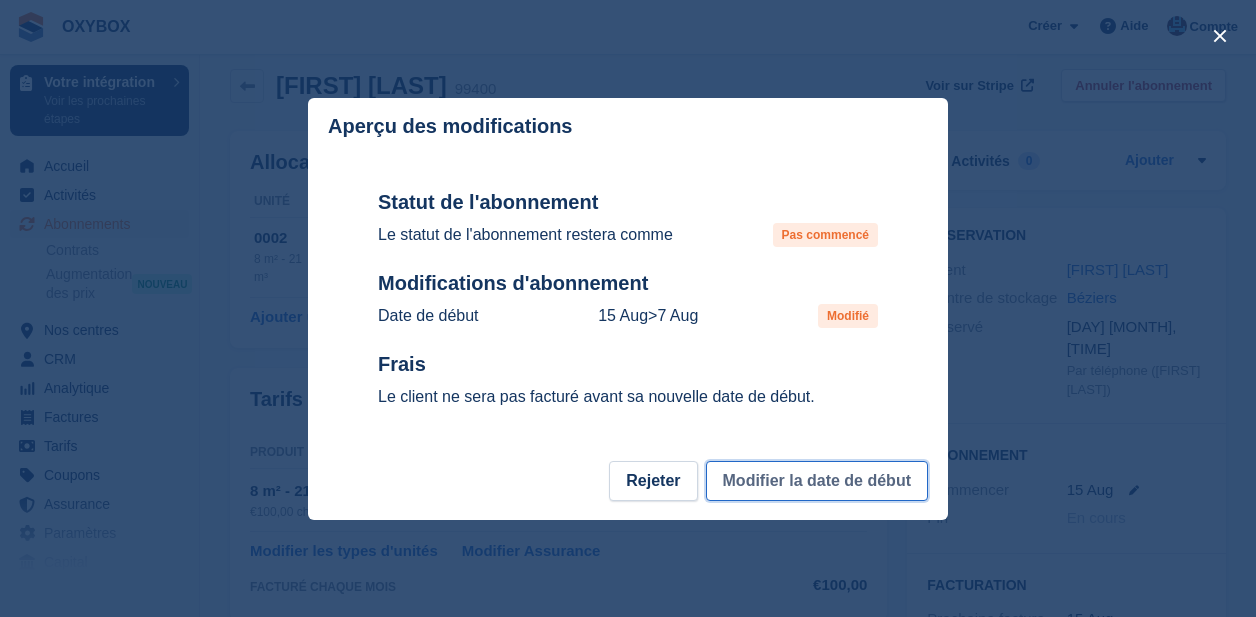 click on "Modifier la date de début" at bounding box center [817, 481] 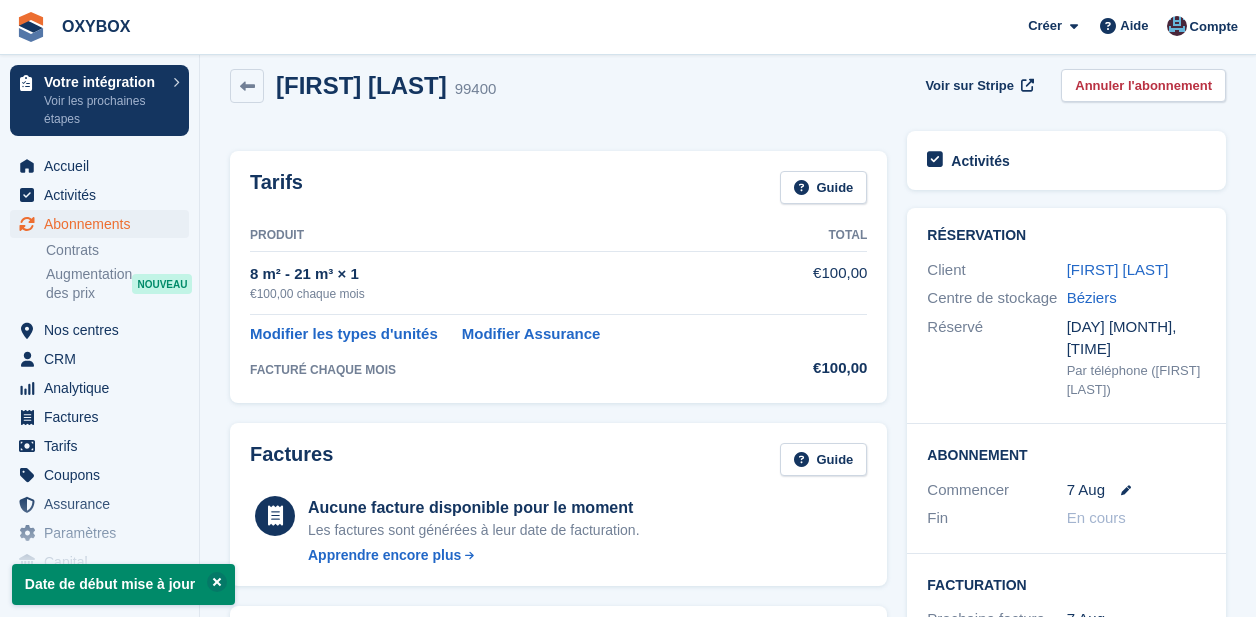 scroll, scrollTop: 0, scrollLeft: 0, axis: both 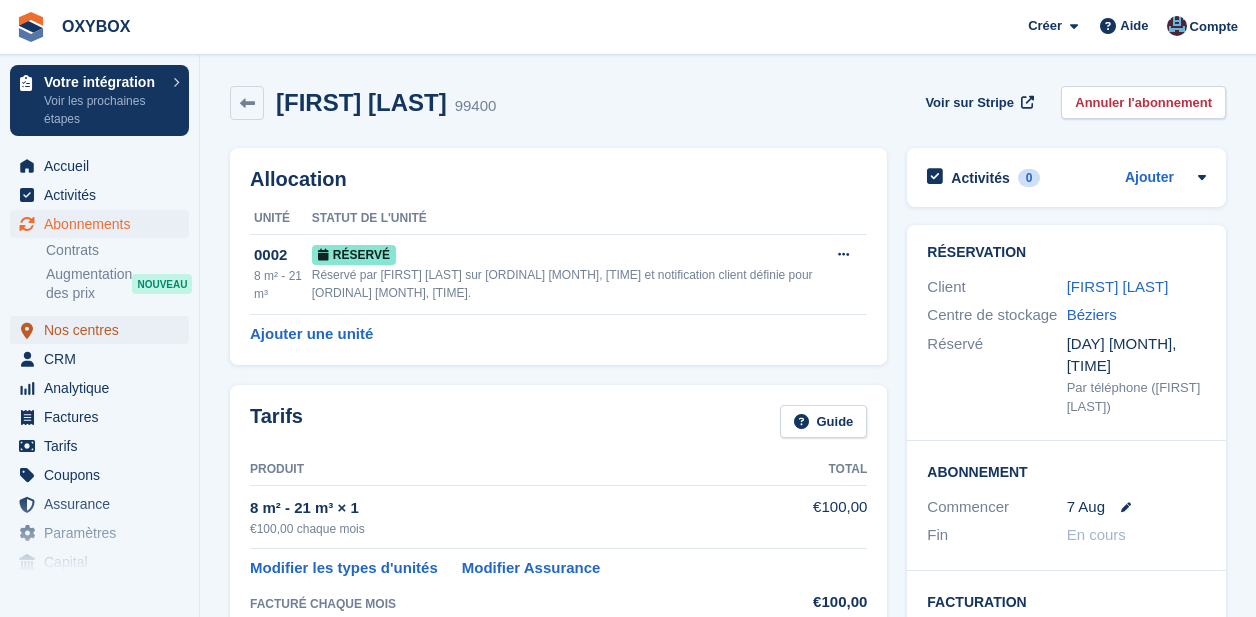 click on "Nos centres" at bounding box center [104, 330] 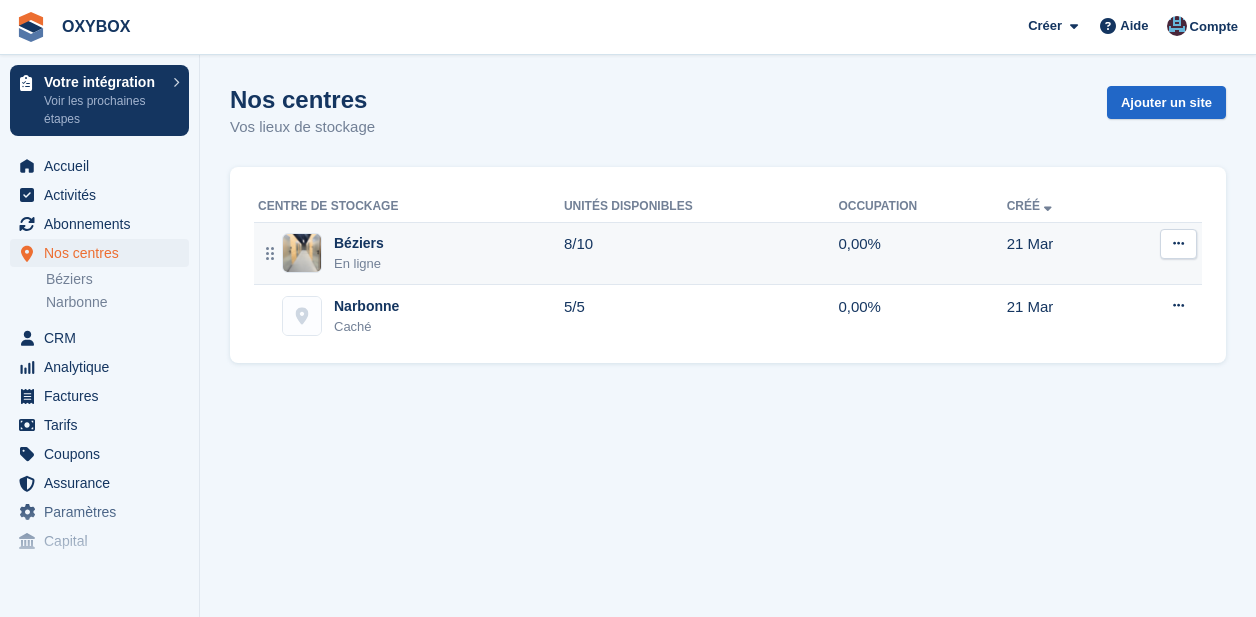 click on "21 Mar" at bounding box center [1059, 253] 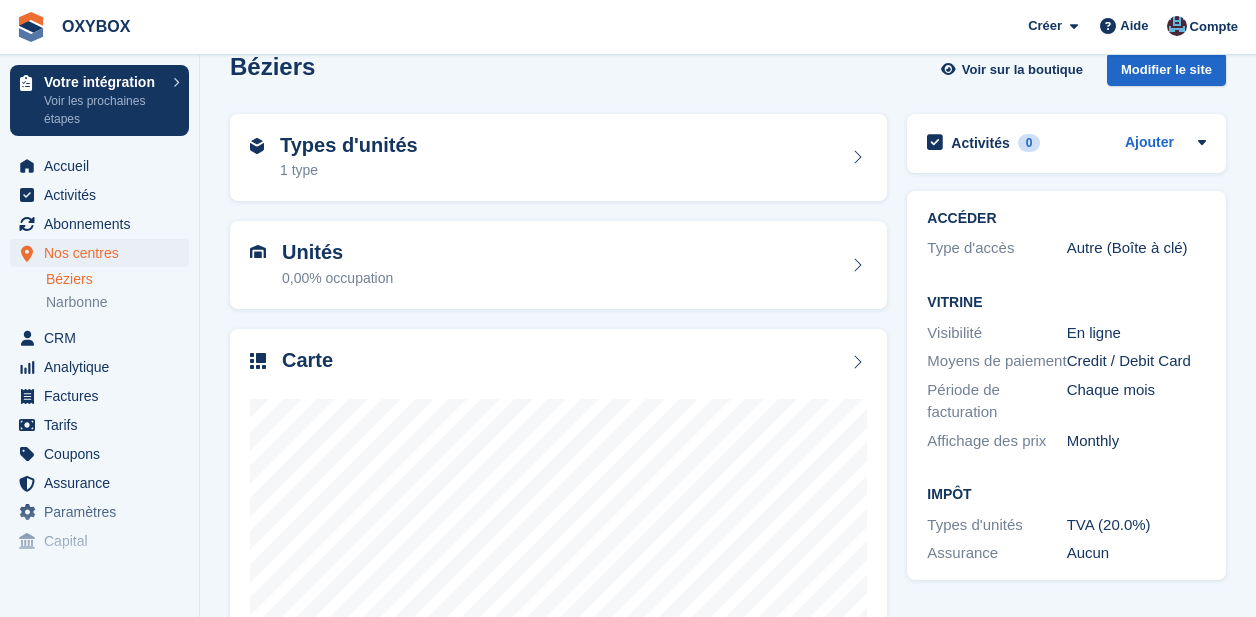 scroll, scrollTop: 15, scrollLeft: 0, axis: vertical 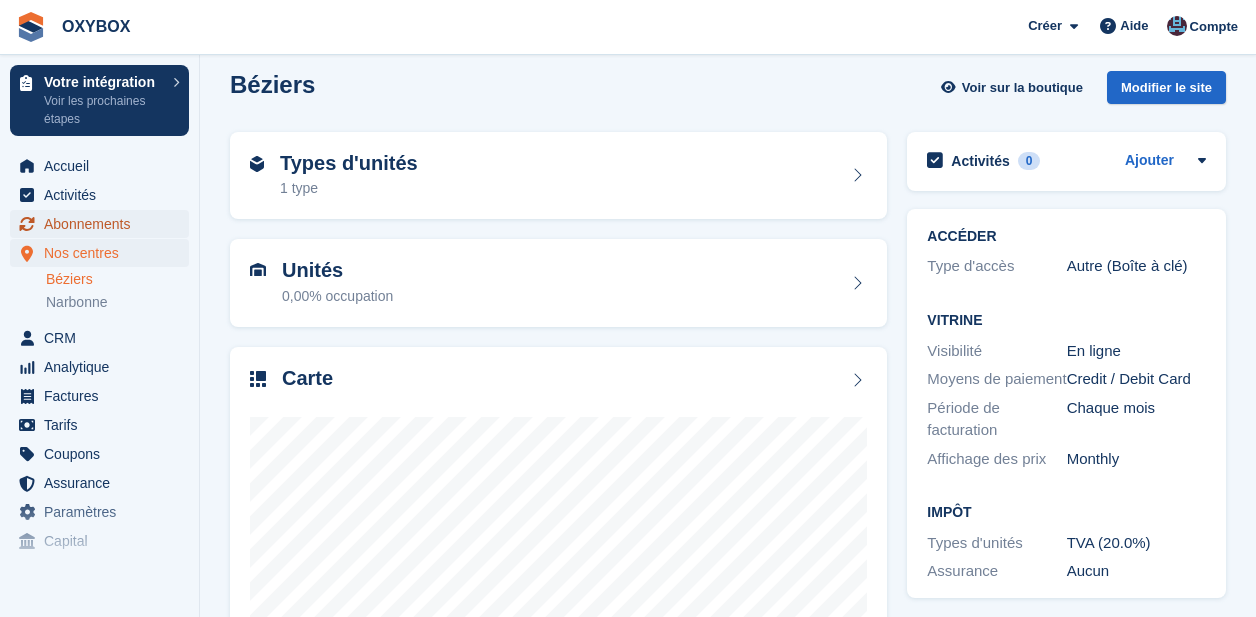 click on "Abonnements" at bounding box center [104, 224] 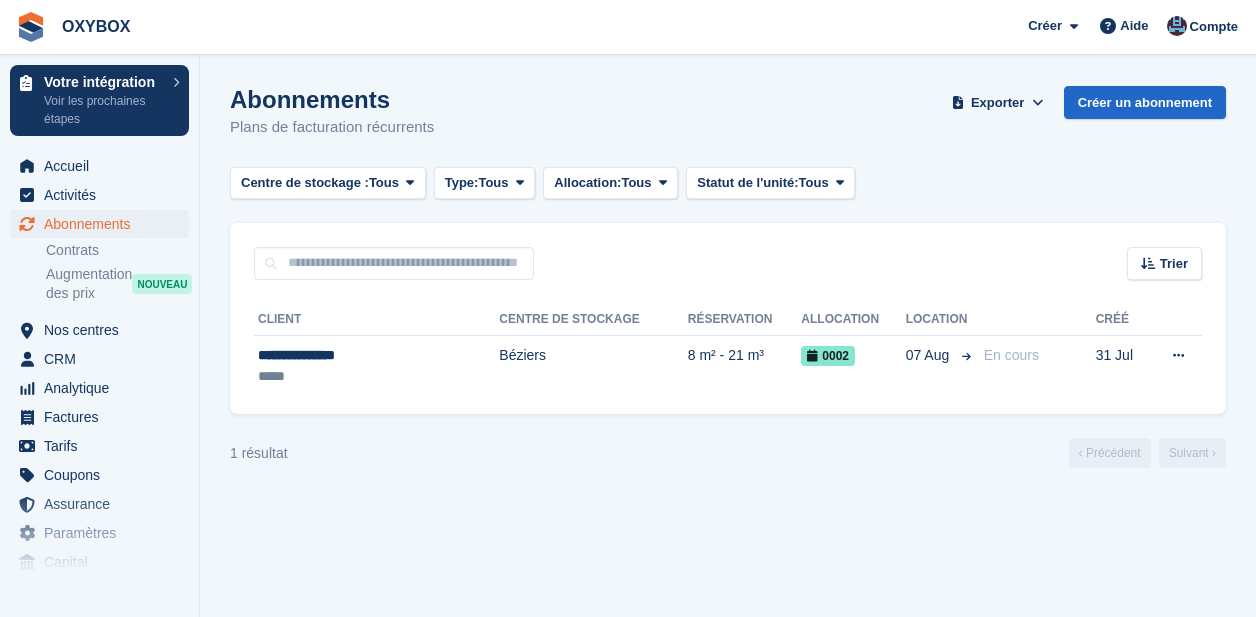 click on "Béziers" at bounding box center (593, 366) 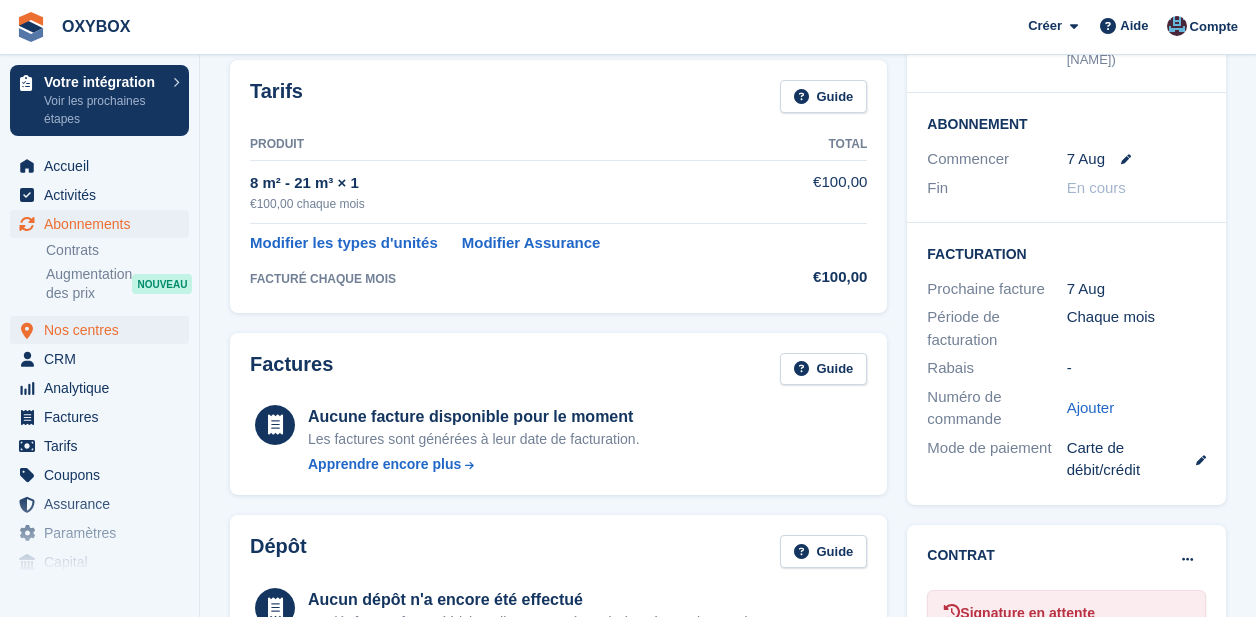 scroll, scrollTop: 315, scrollLeft: 0, axis: vertical 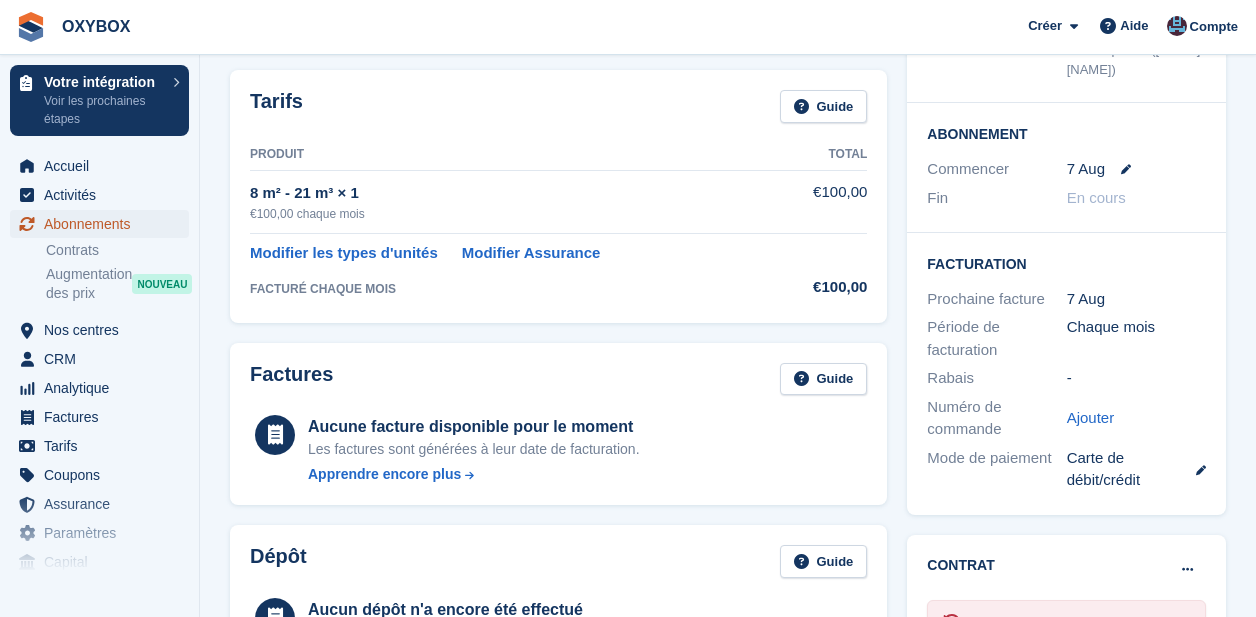 click on "Abonnements" at bounding box center [104, 224] 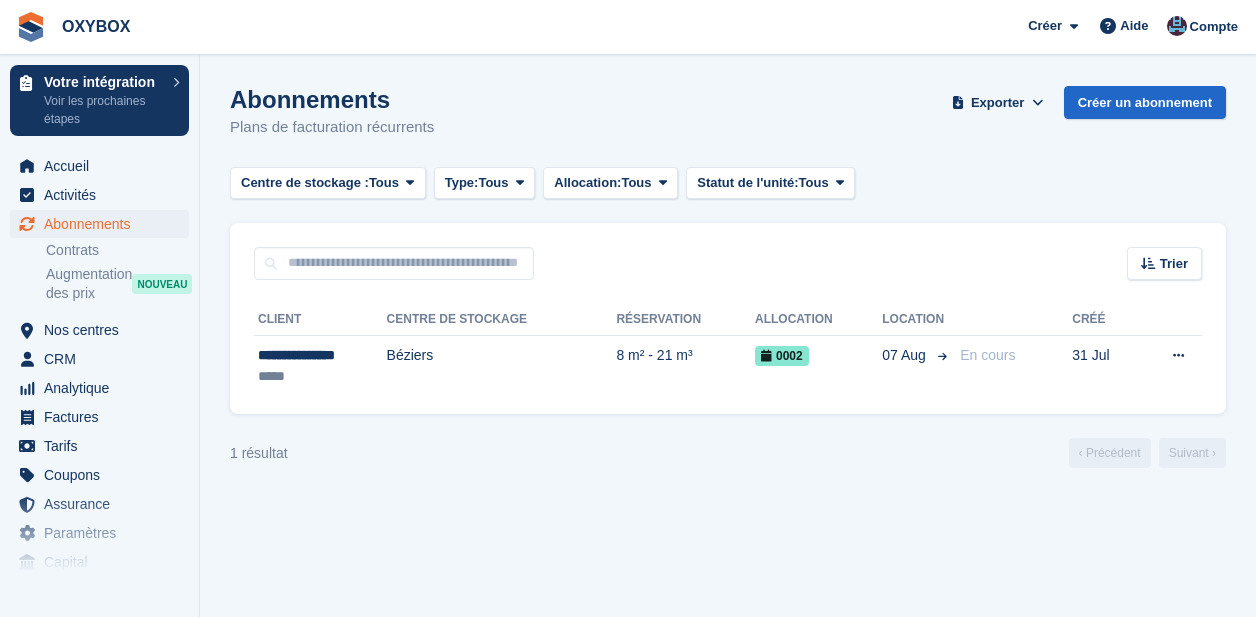 scroll, scrollTop: 0, scrollLeft: 0, axis: both 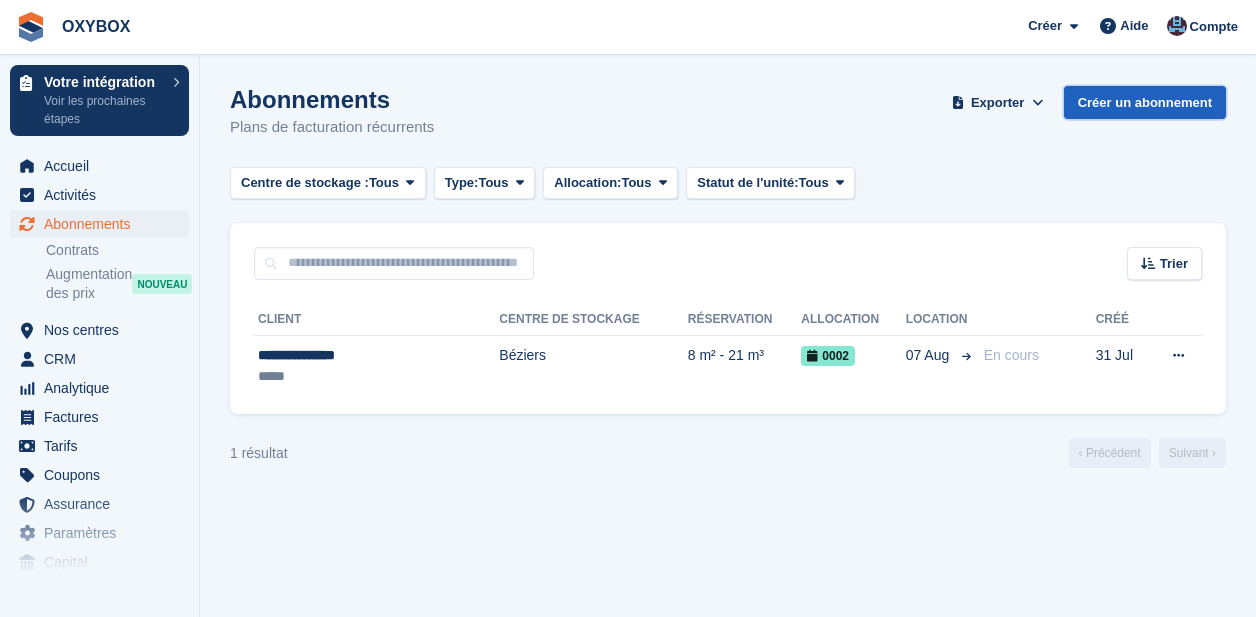click on "Créer un abonnement" at bounding box center [1145, 102] 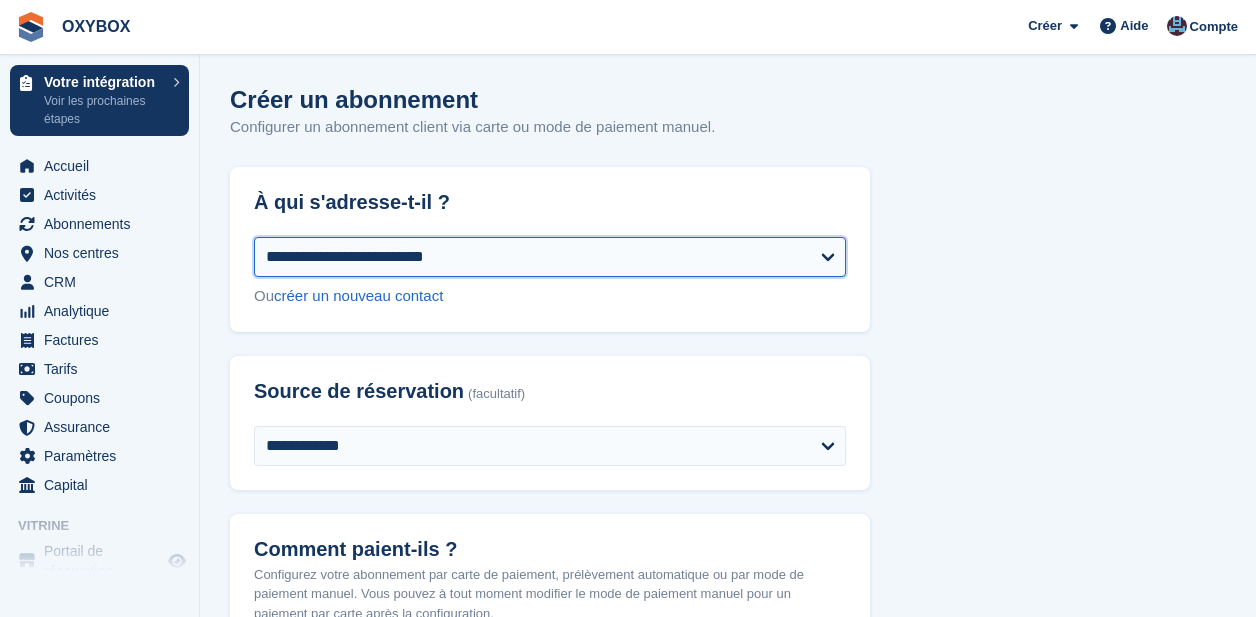 click on "**********" at bounding box center (550, 257) 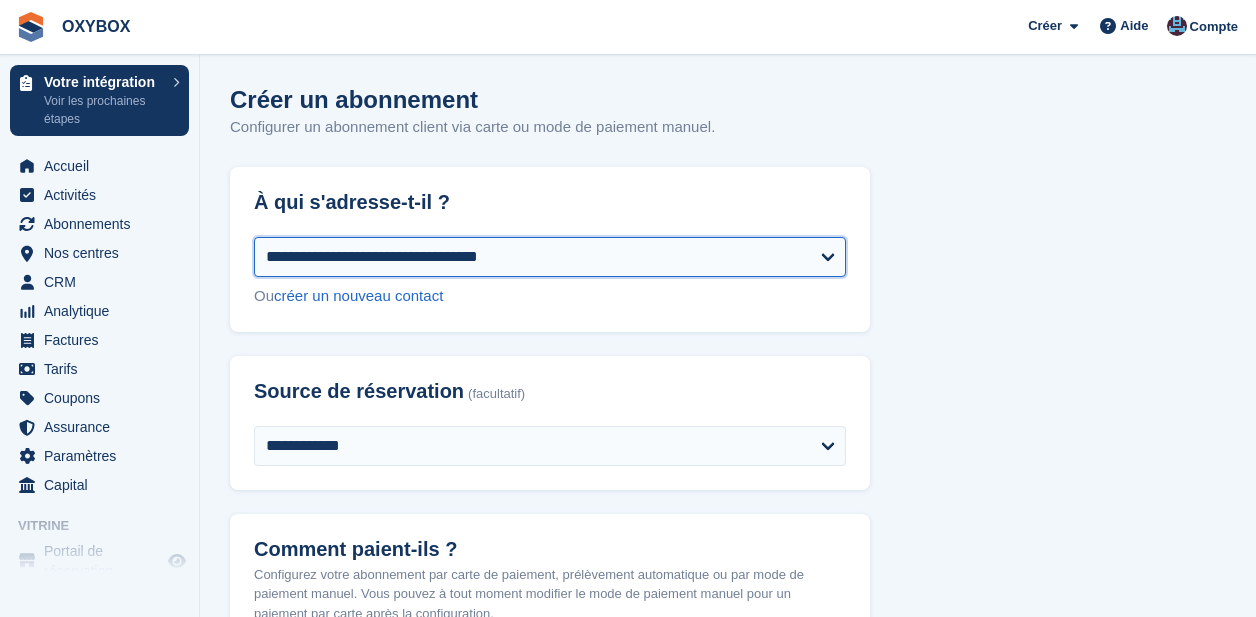select on "**********" 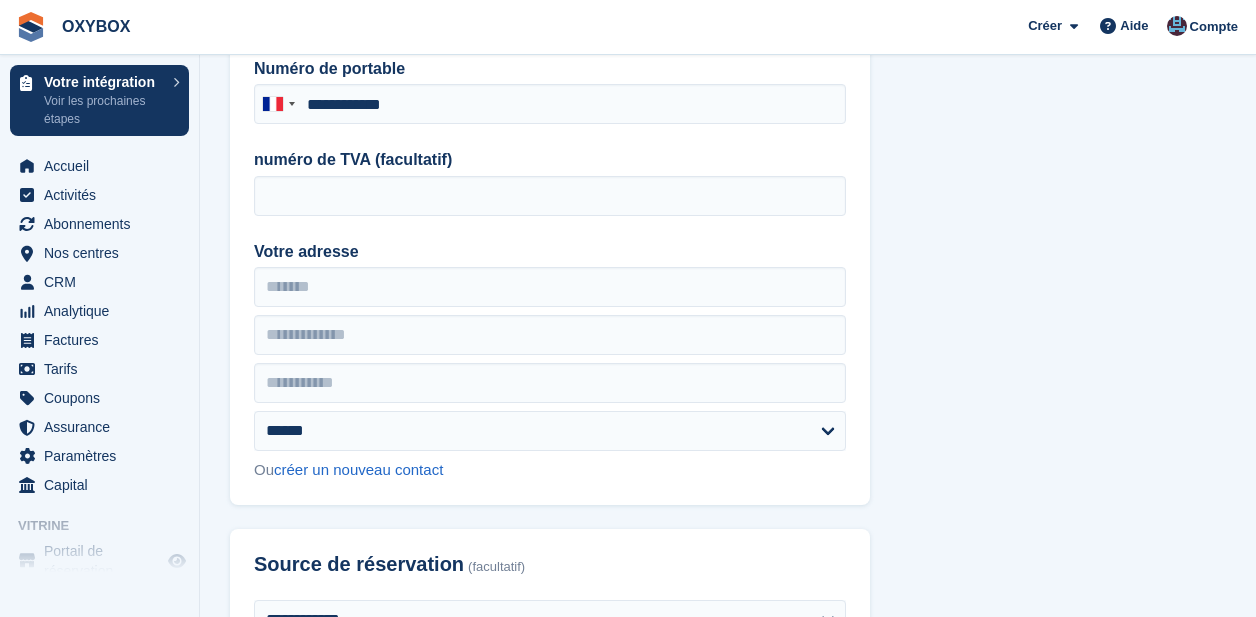 type on "**********" 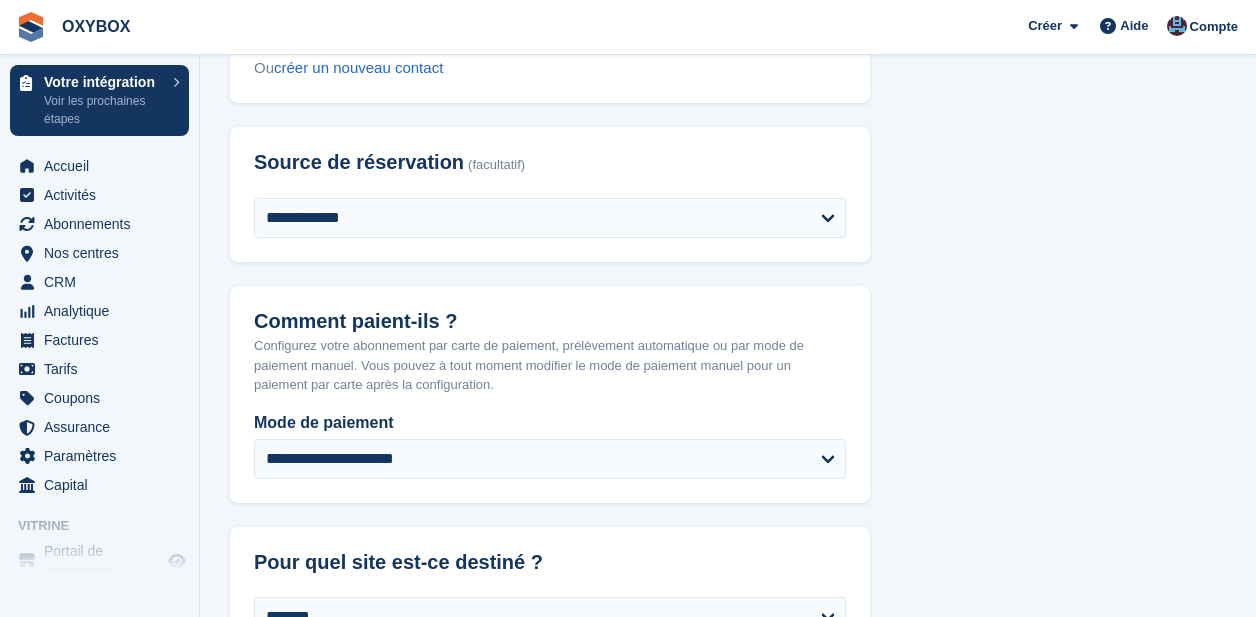 scroll, scrollTop: 759, scrollLeft: 0, axis: vertical 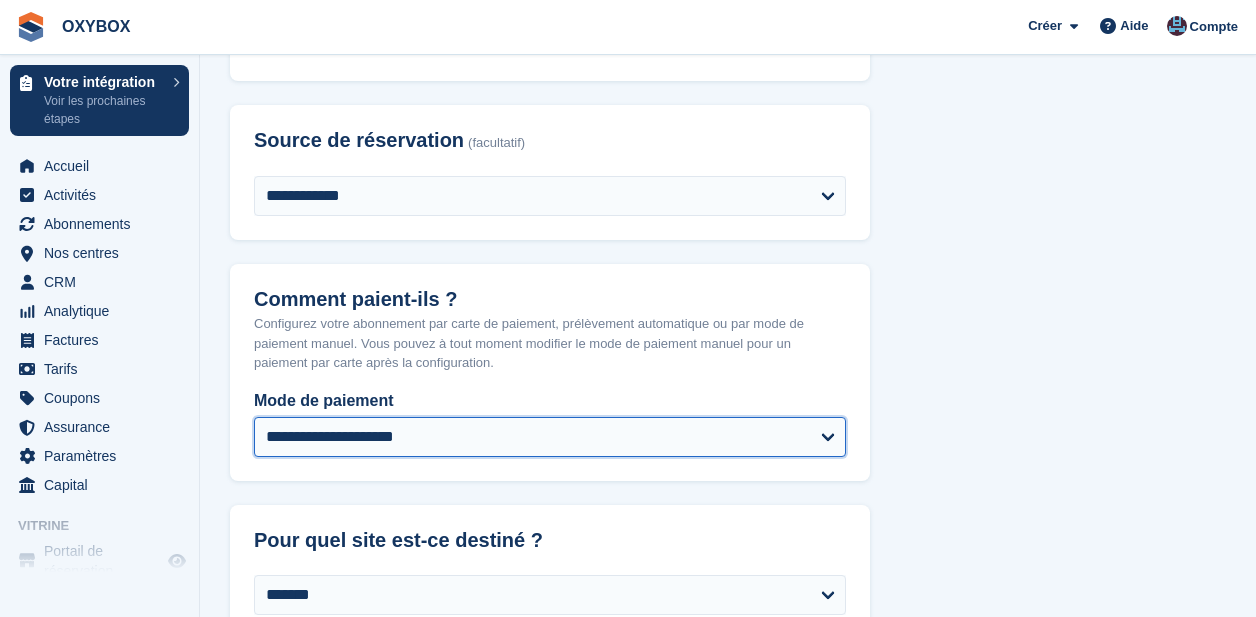 click on "**********" at bounding box center (550, 437) 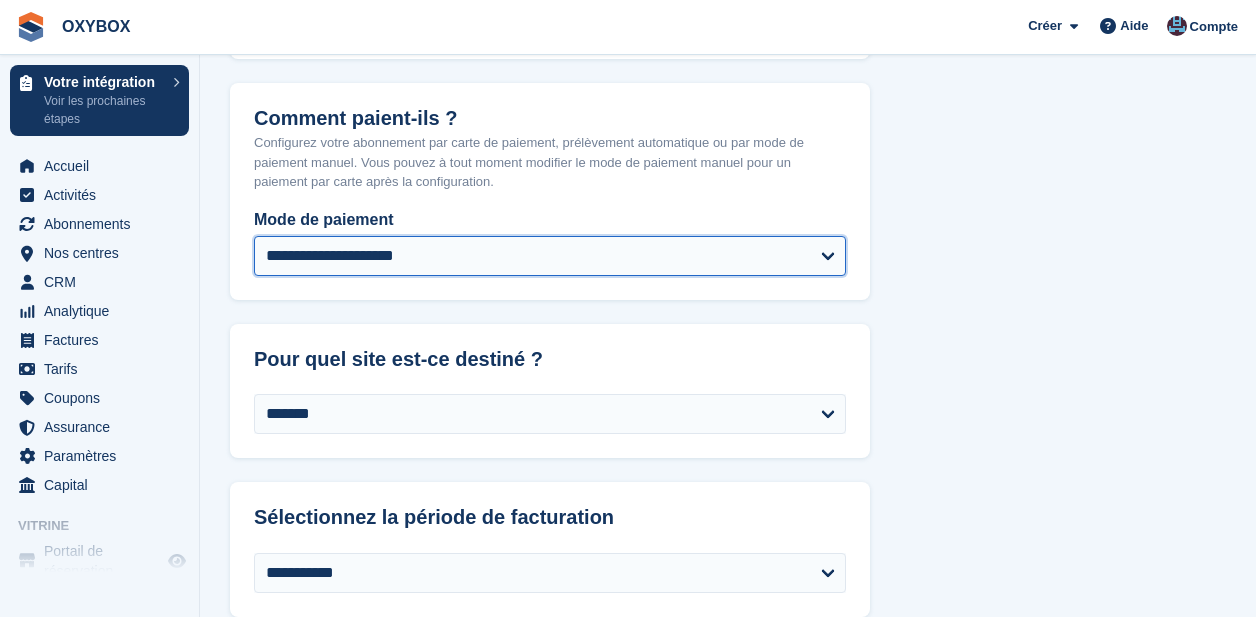 scroll, scrollTop: 944, scrollLeft: 0, axis: vertical 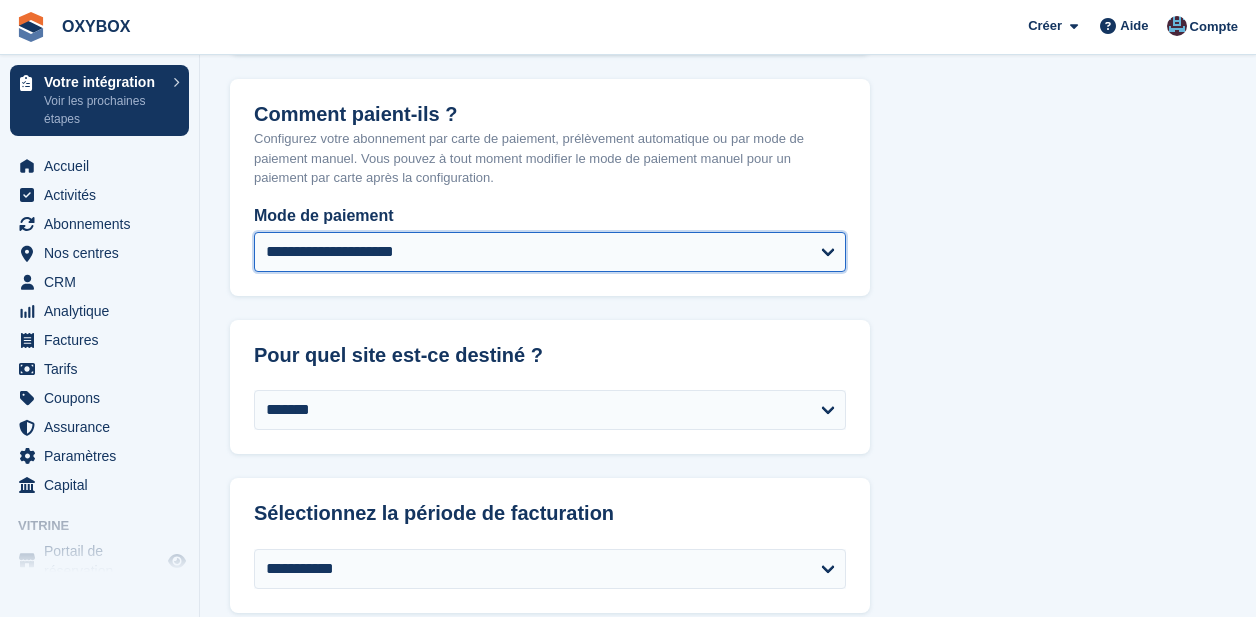click on "**********" at bounding box center [550, 252] 